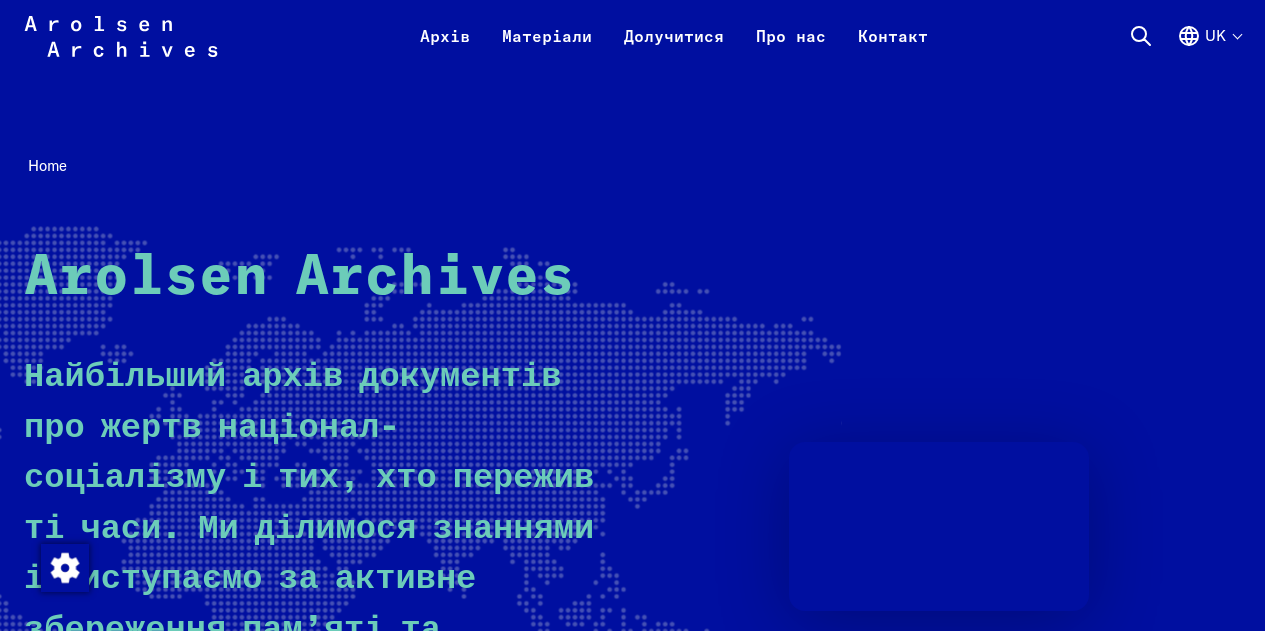 scroll, scrollTop: 435, scrollLeft: 0, axis: vertical 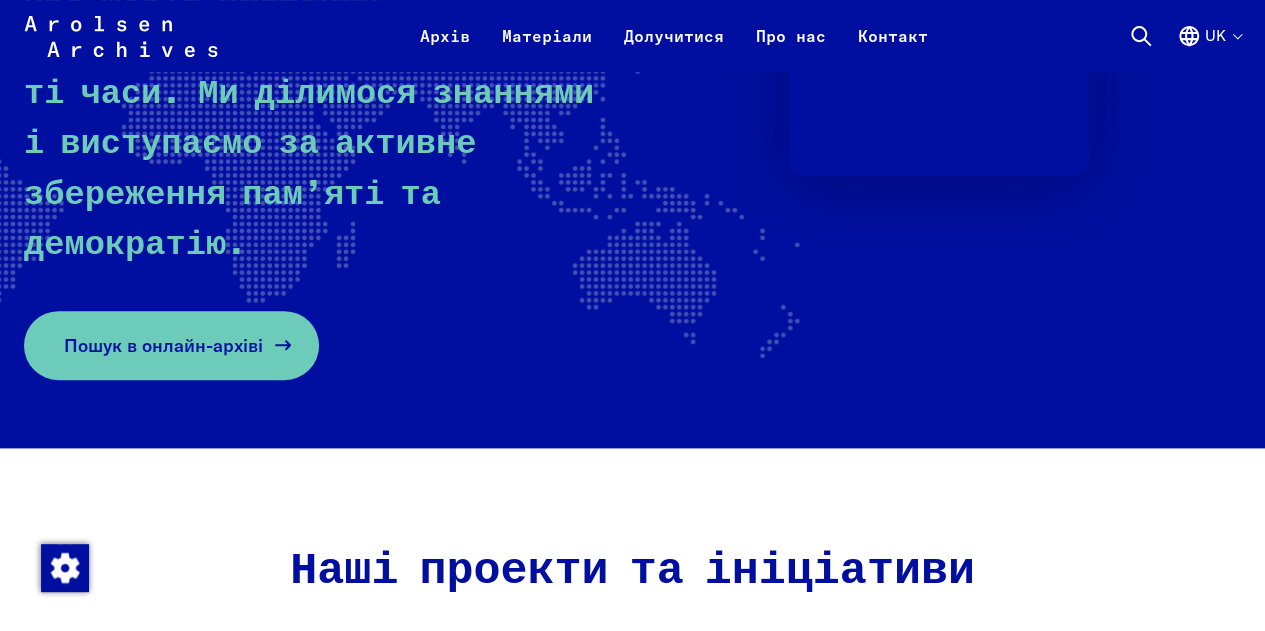 click on "Пошук в онлайн-архіві" at bounding box center (163, 345) 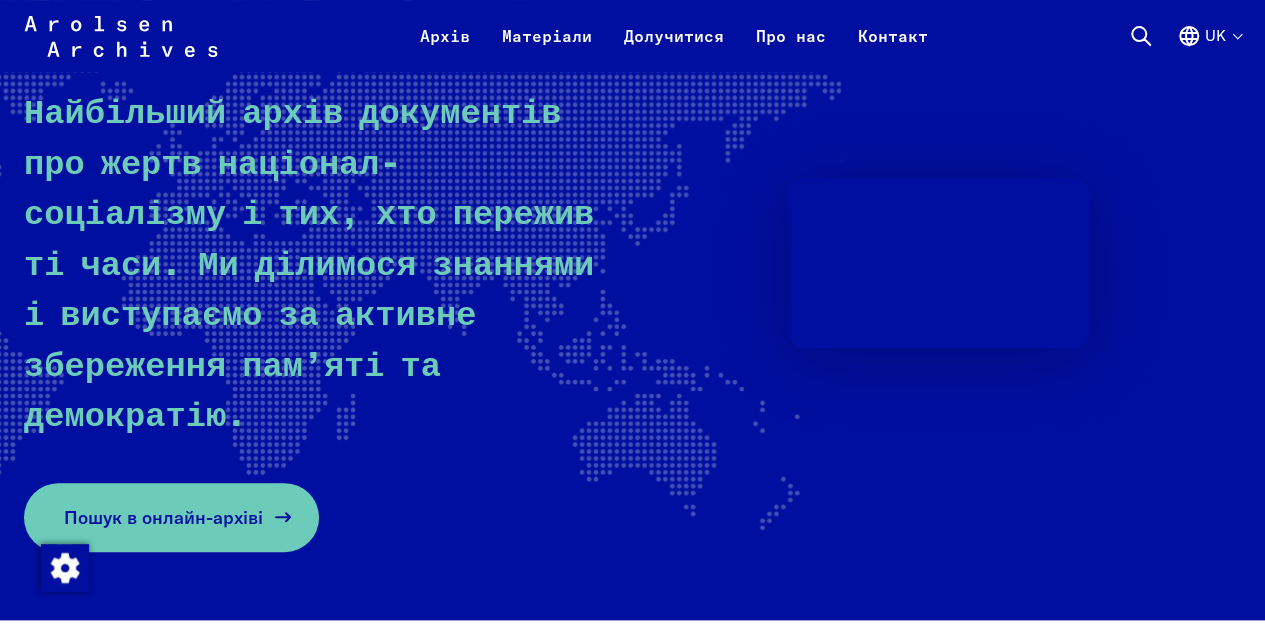 scroll, scrollTop: 303, scrollLeft: 0, axis: vertical 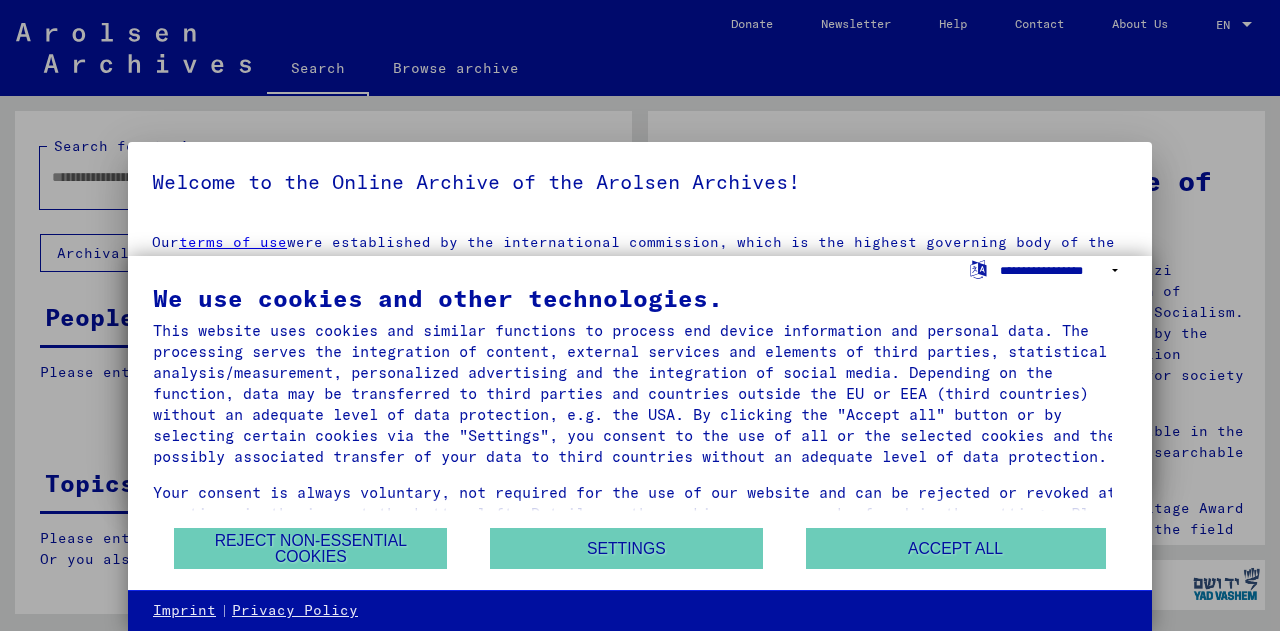 click on "**********" at bounding box center [1063, 270] 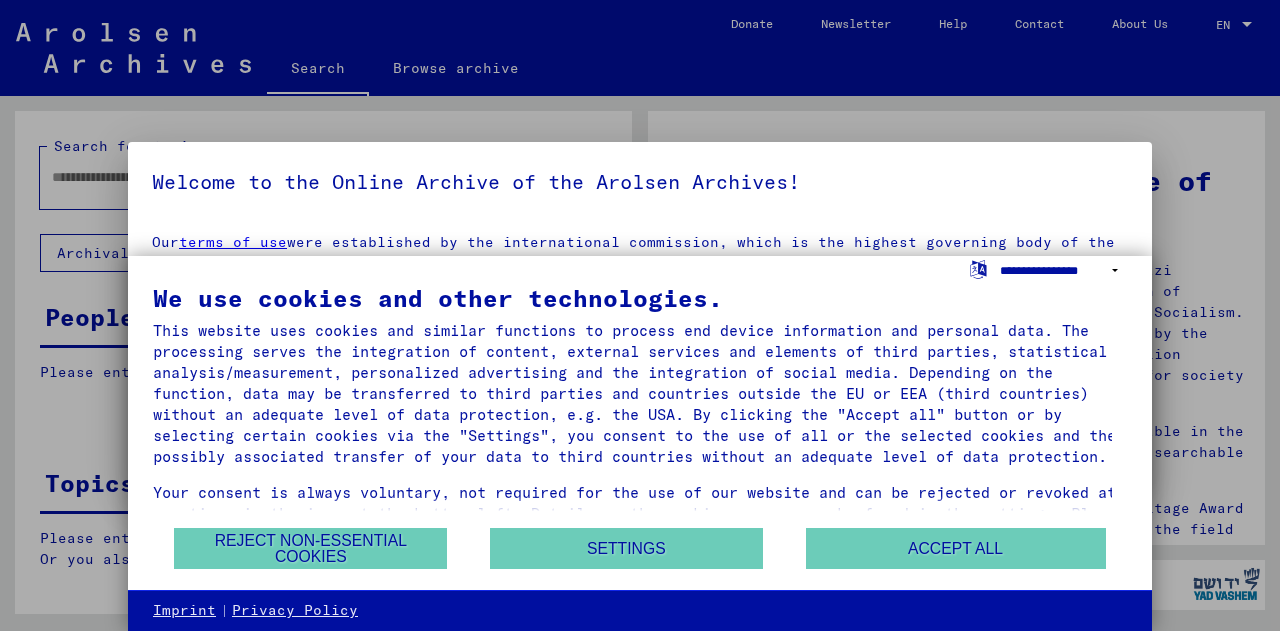 click on "**********" at bounding box center (1063, 270) 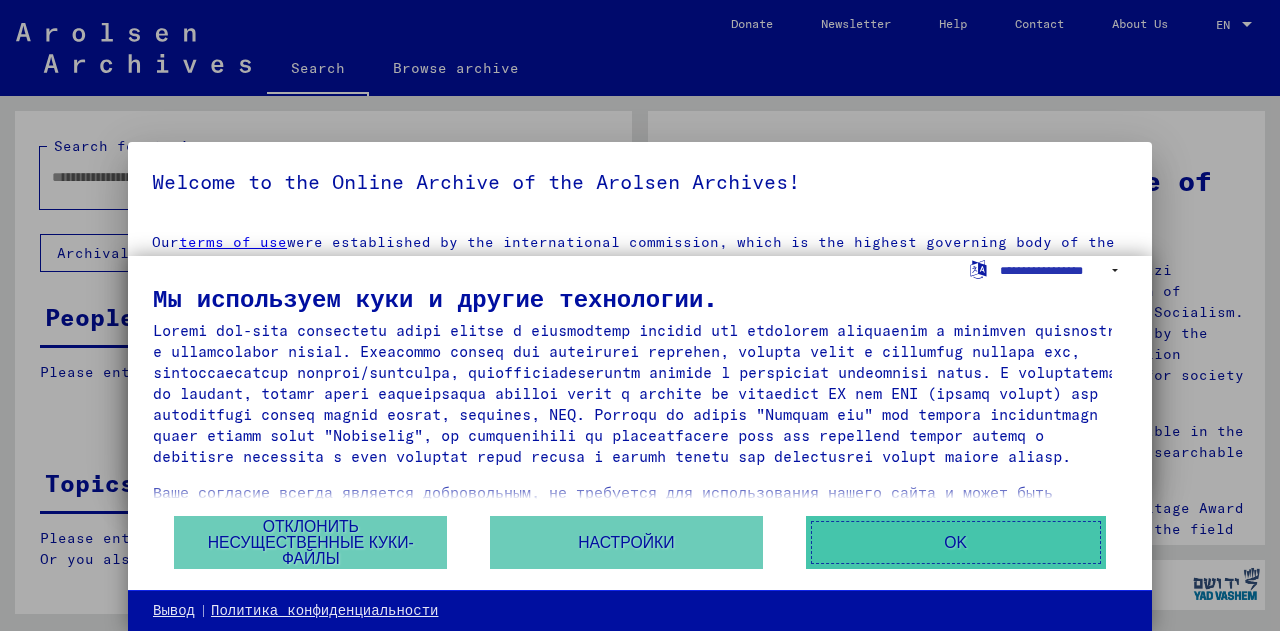 click on "OK" at bounding box center (956, 542) 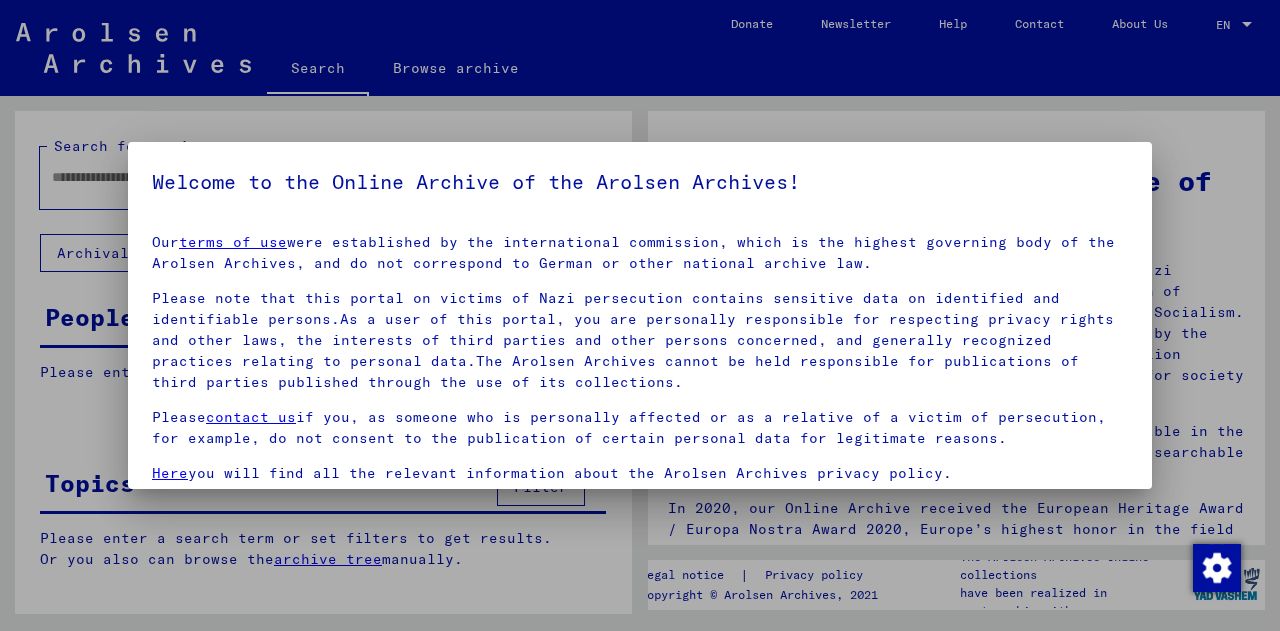 scroll, scrollTop: 90, scrollLeft: 0, axis: vertical 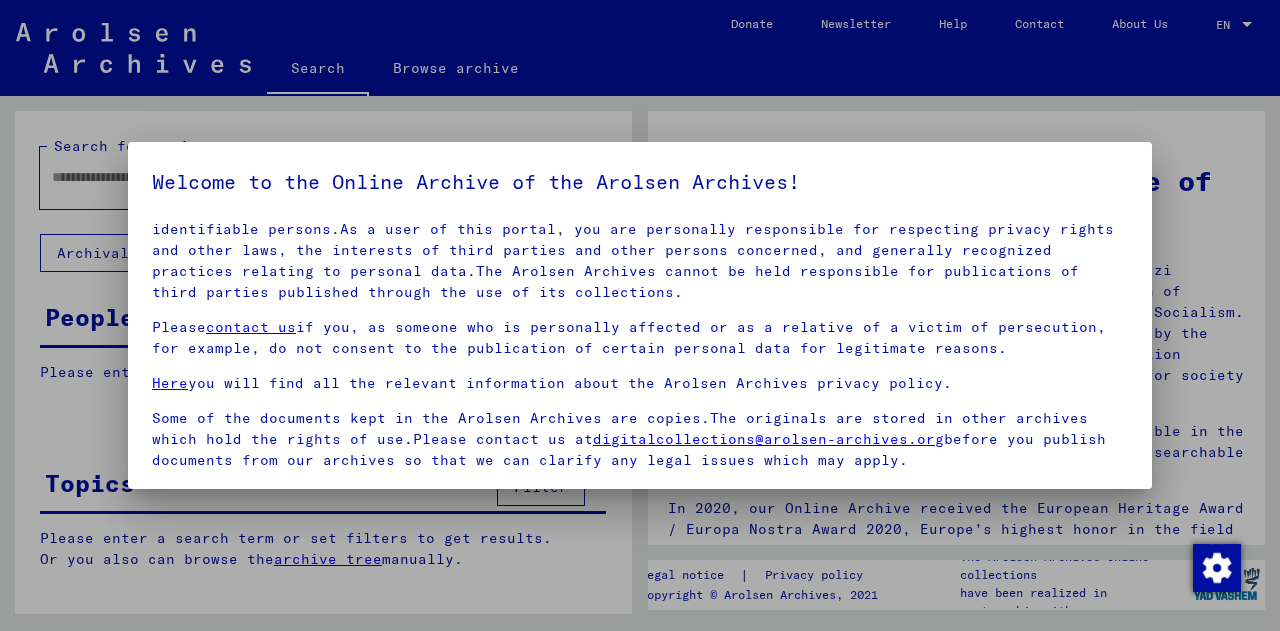 click at bounding box center [640, 315] 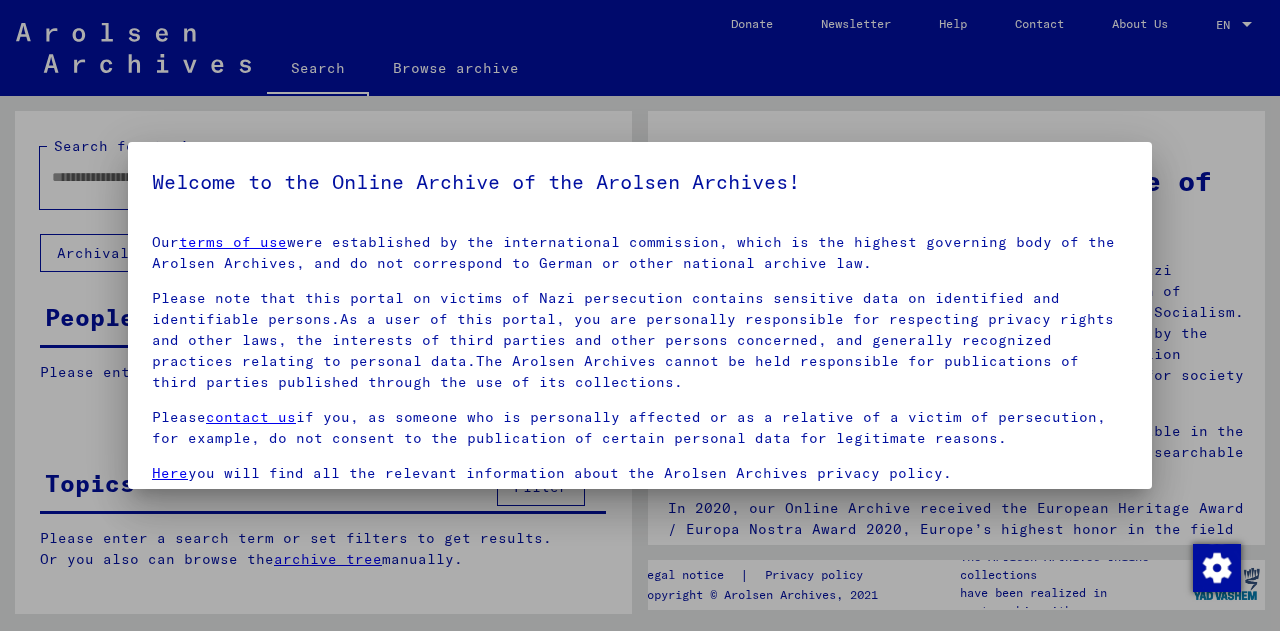 click at bounding box center [640, 315] 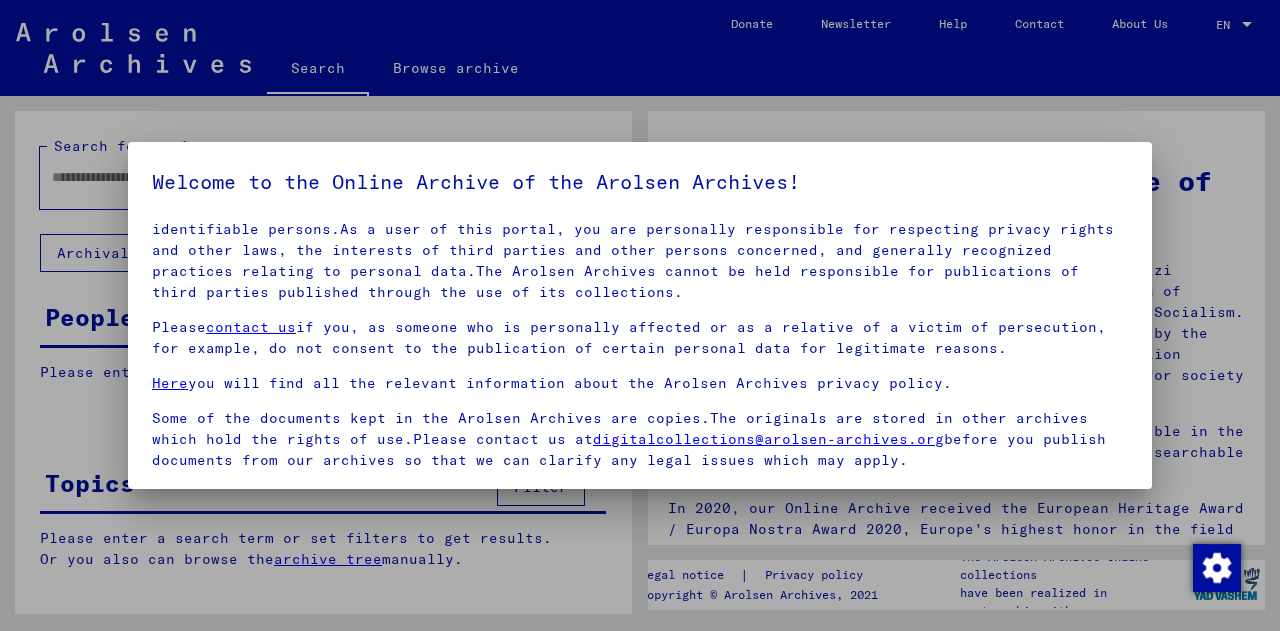 scroll, scrollTop: 163, scrollLeft: 0, axis: vertical 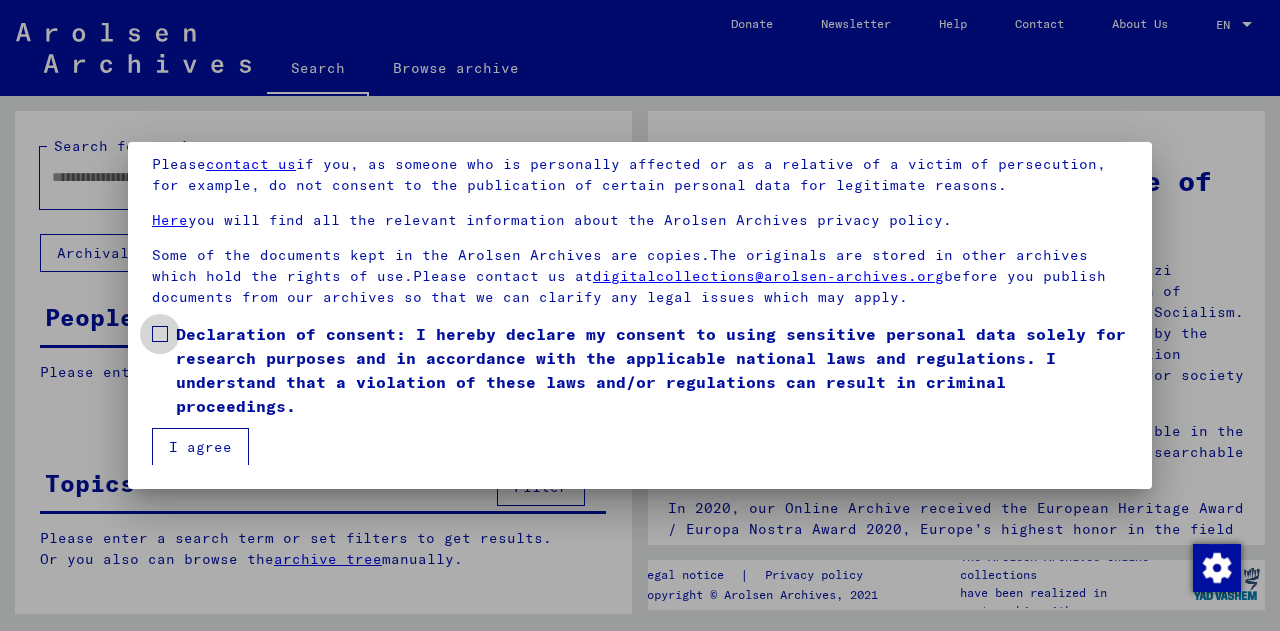 click at bounding box center [160, 334] 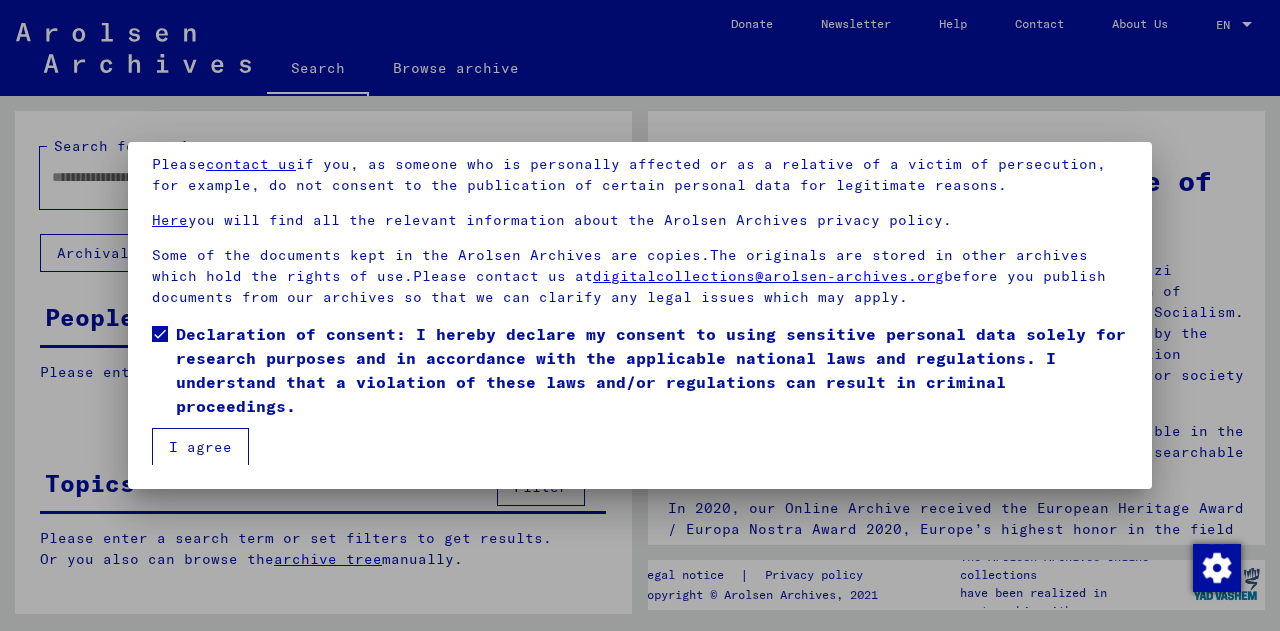click on "I agree" at bounding box center (200, 447) 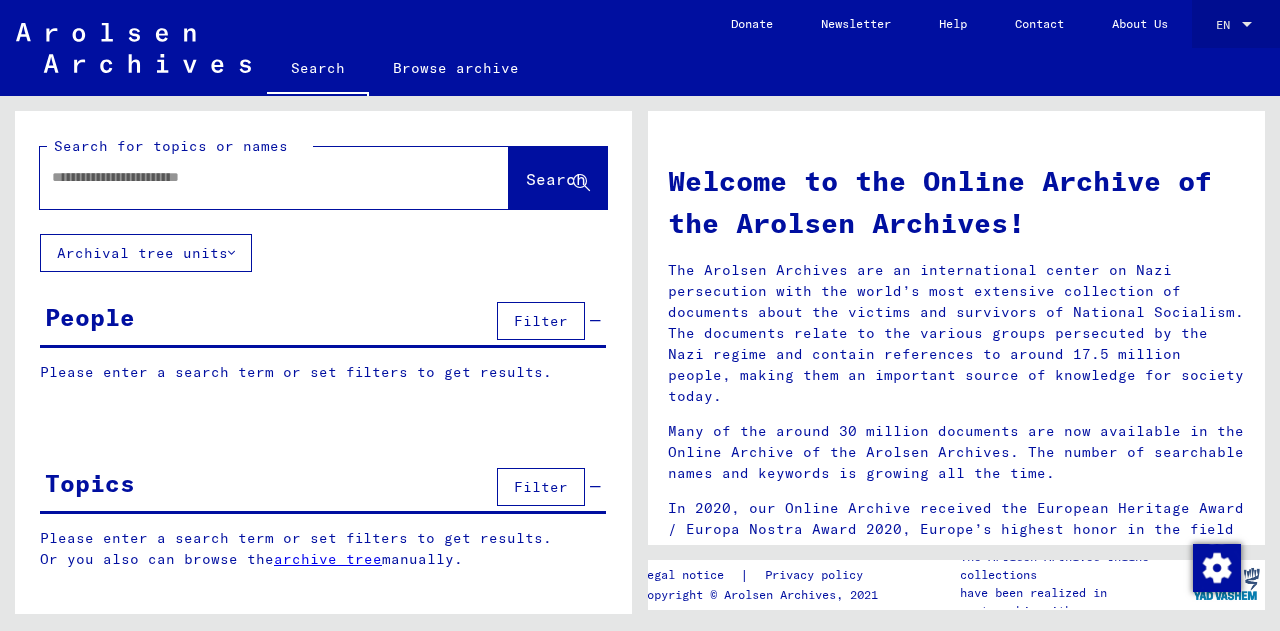 click on "EN" at bounding box center (1227, 25) 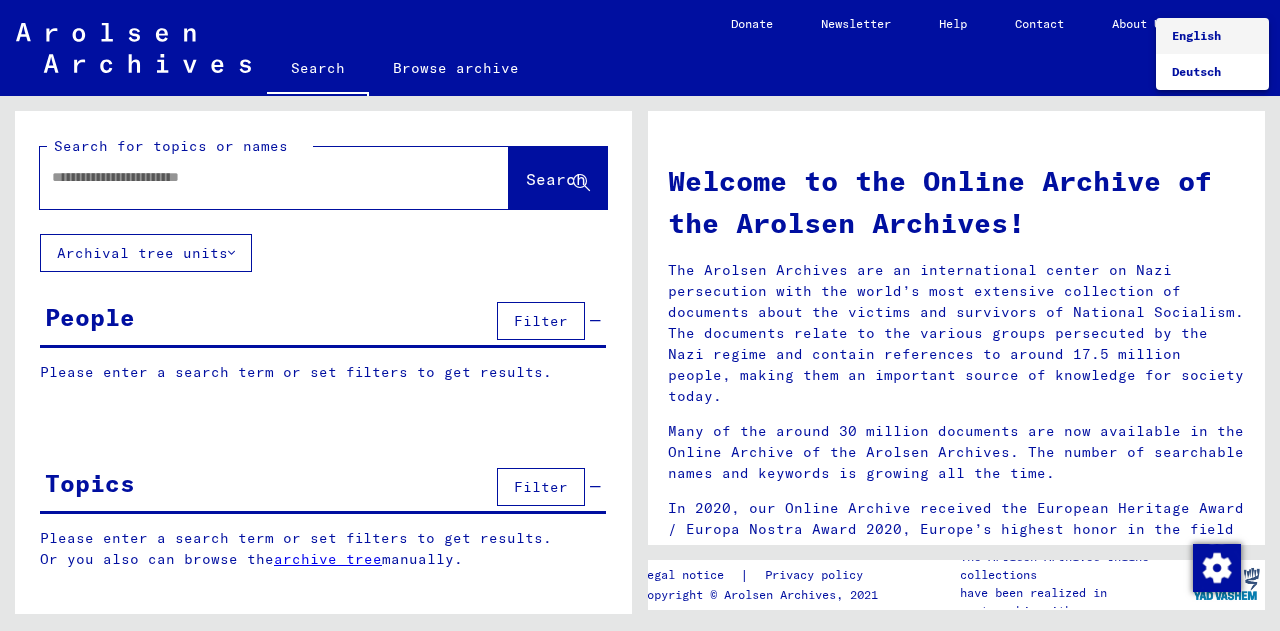 click at bounding box center (640, 315) 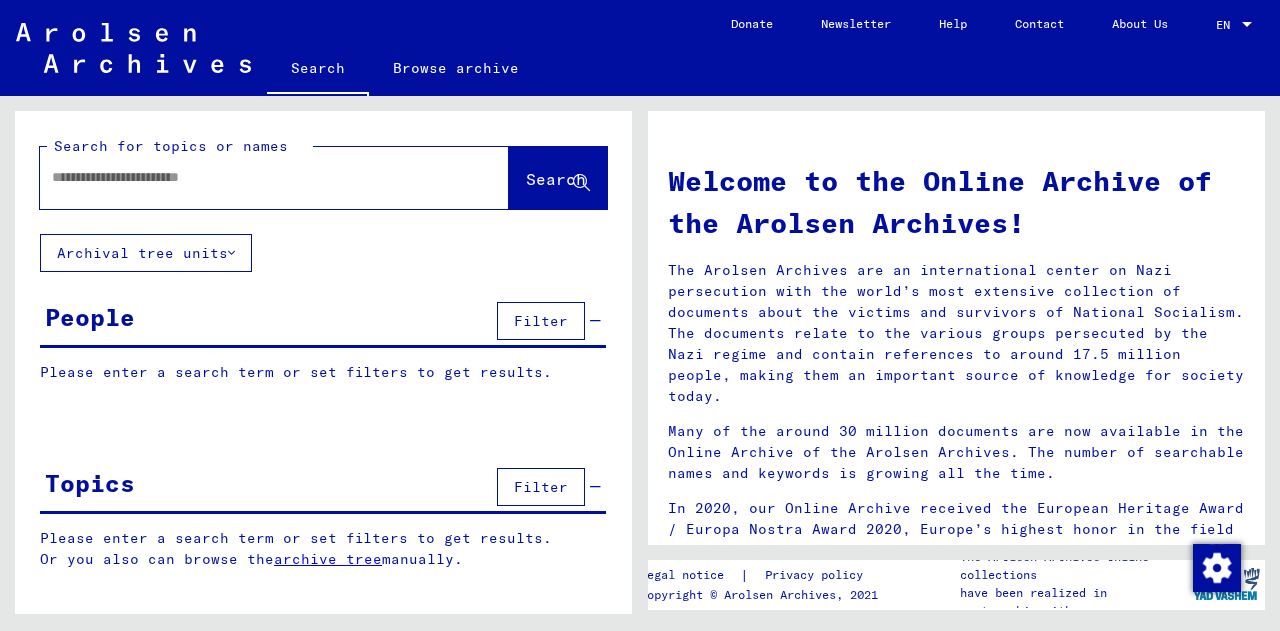 click at bounding box center (250, 177) 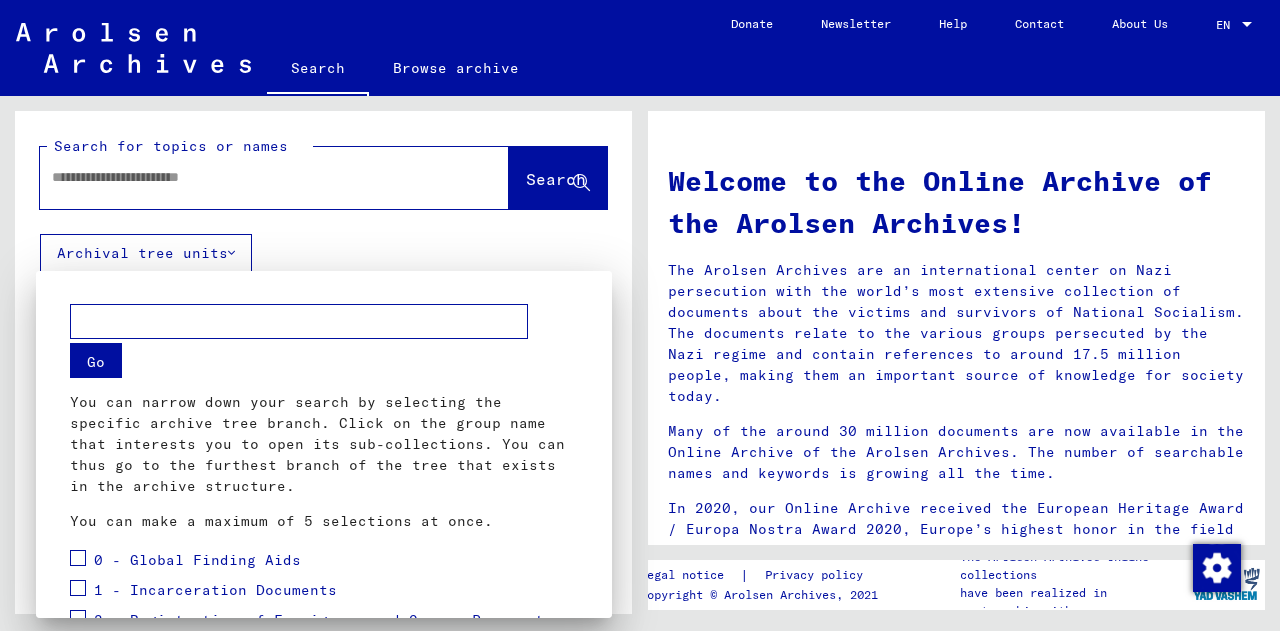 click at bounding box center (299, 321) 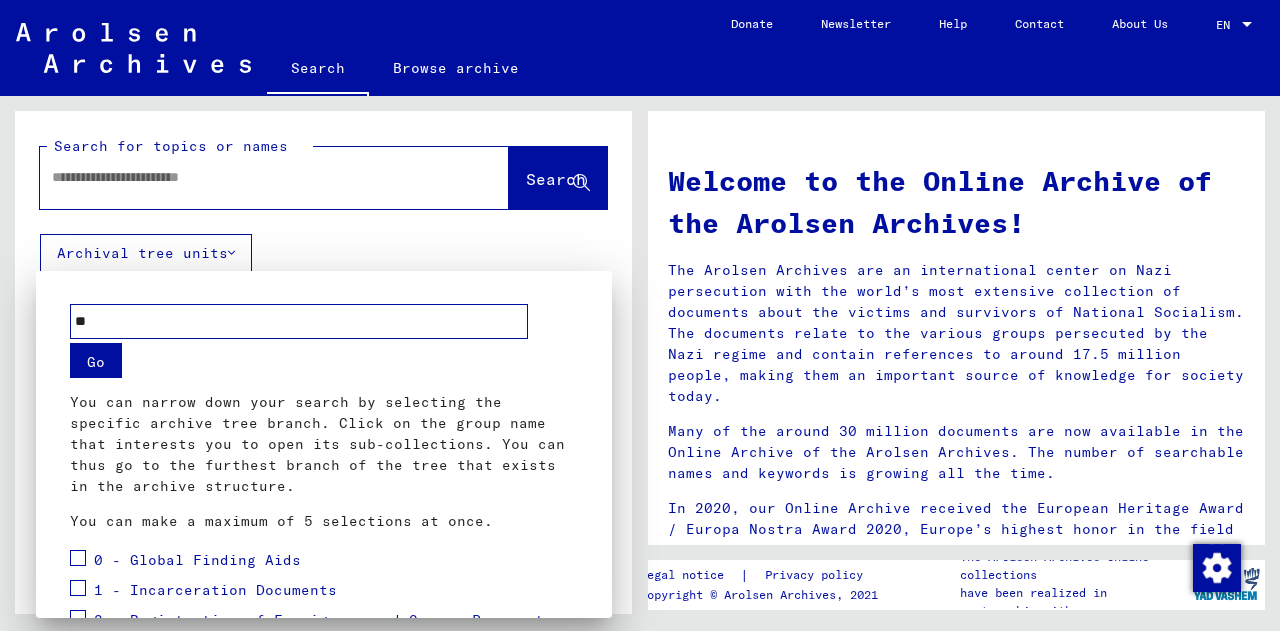 type on "*" 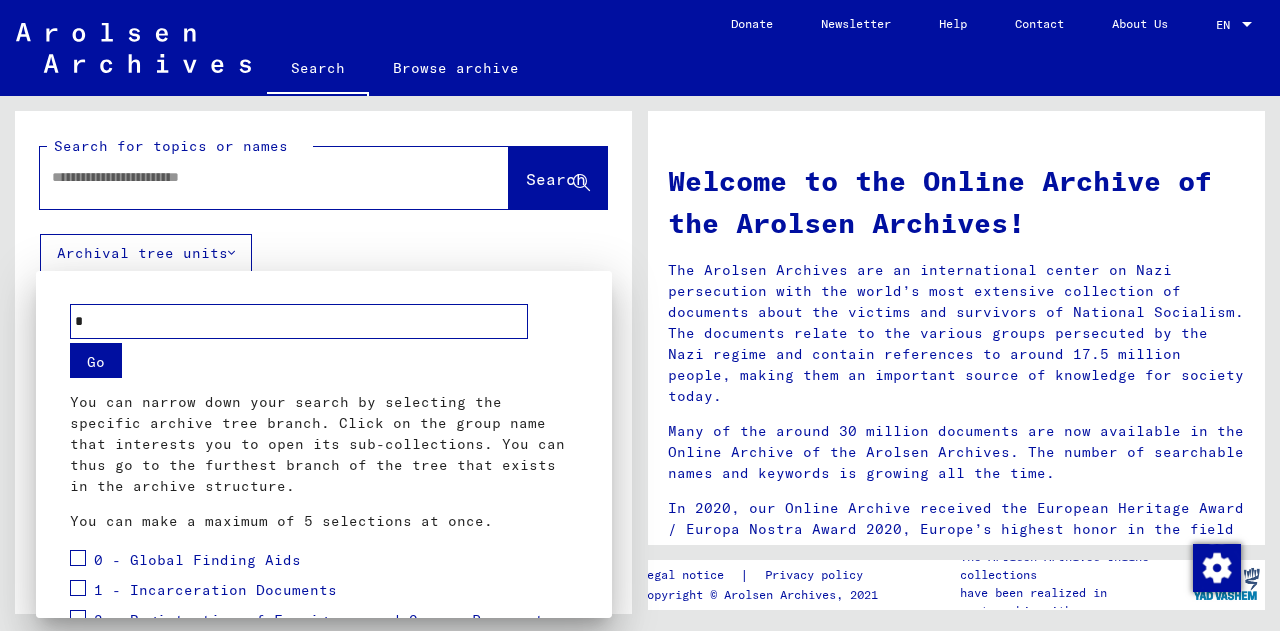 type 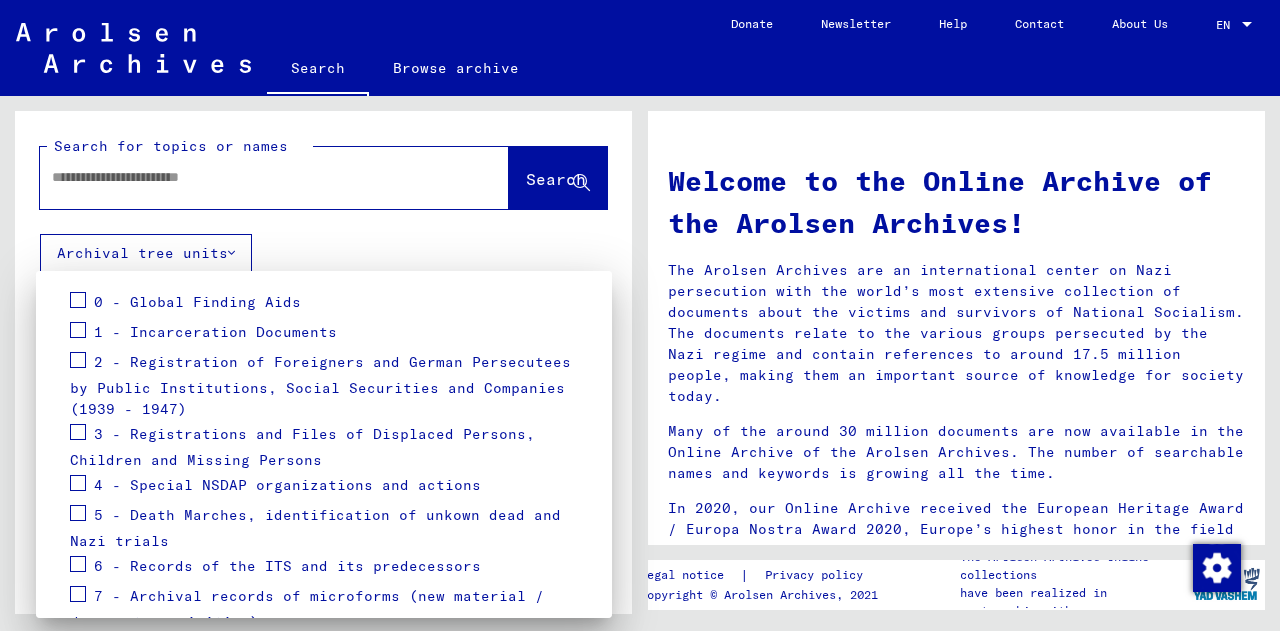 scroll, scrollTop: 387, scrollLeft: 0, axis: vertical 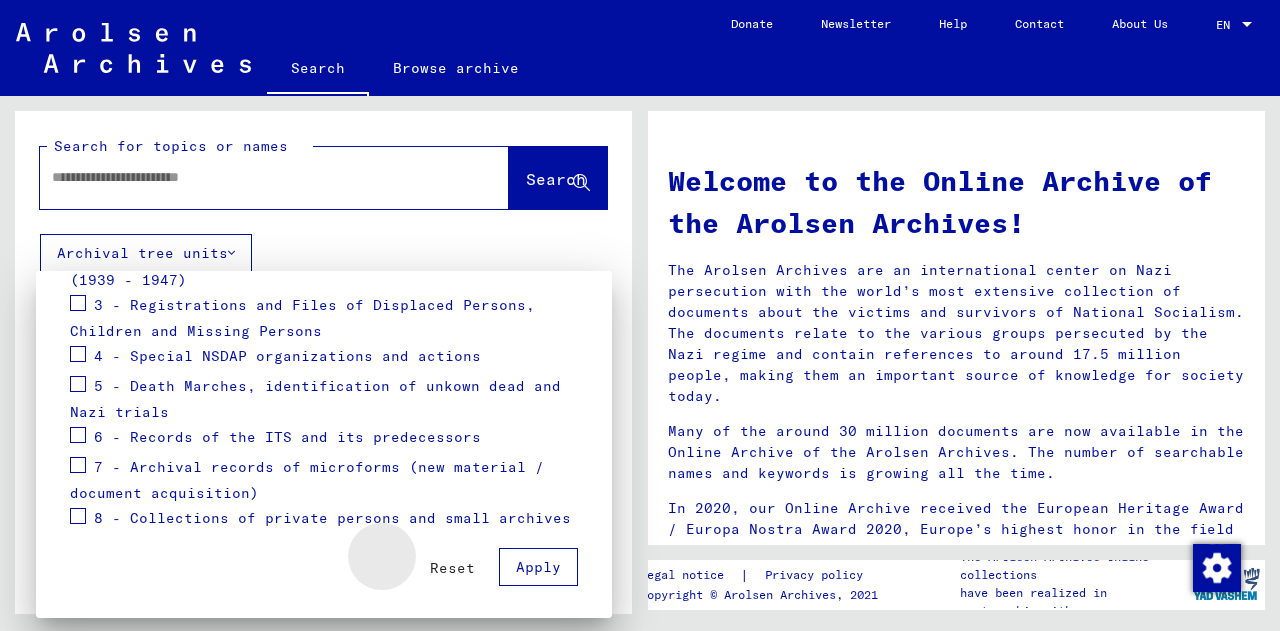 click on "Reset" at bounding box center (452, 568) 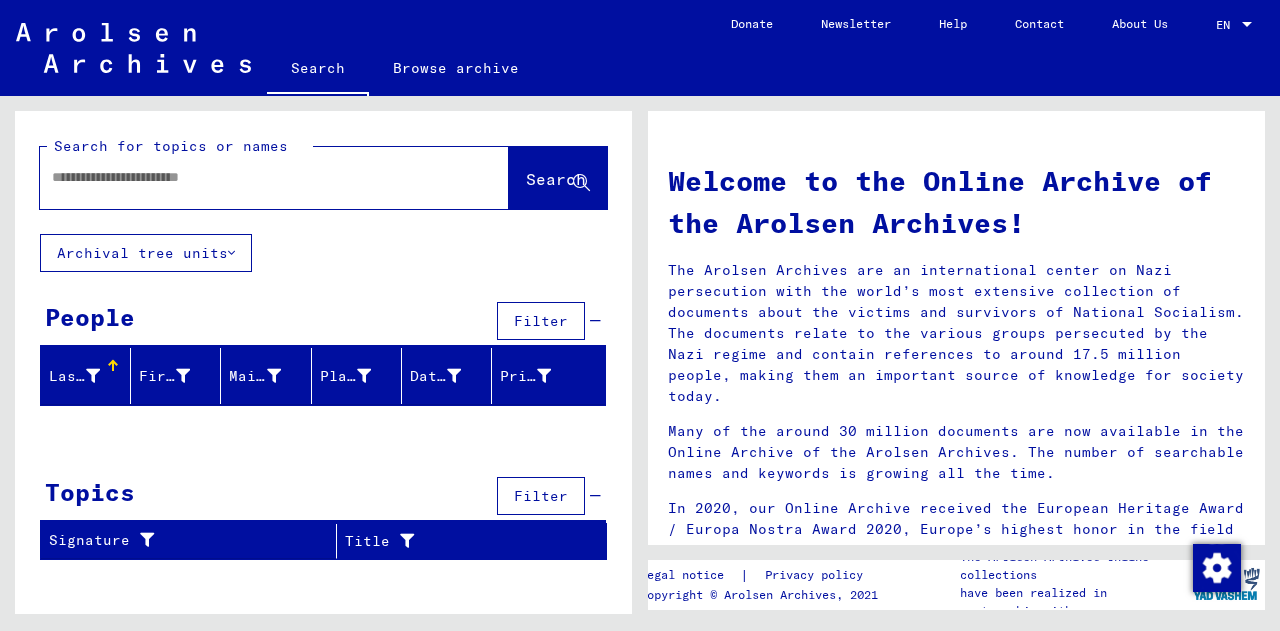 click at bounding box center [250, 177] 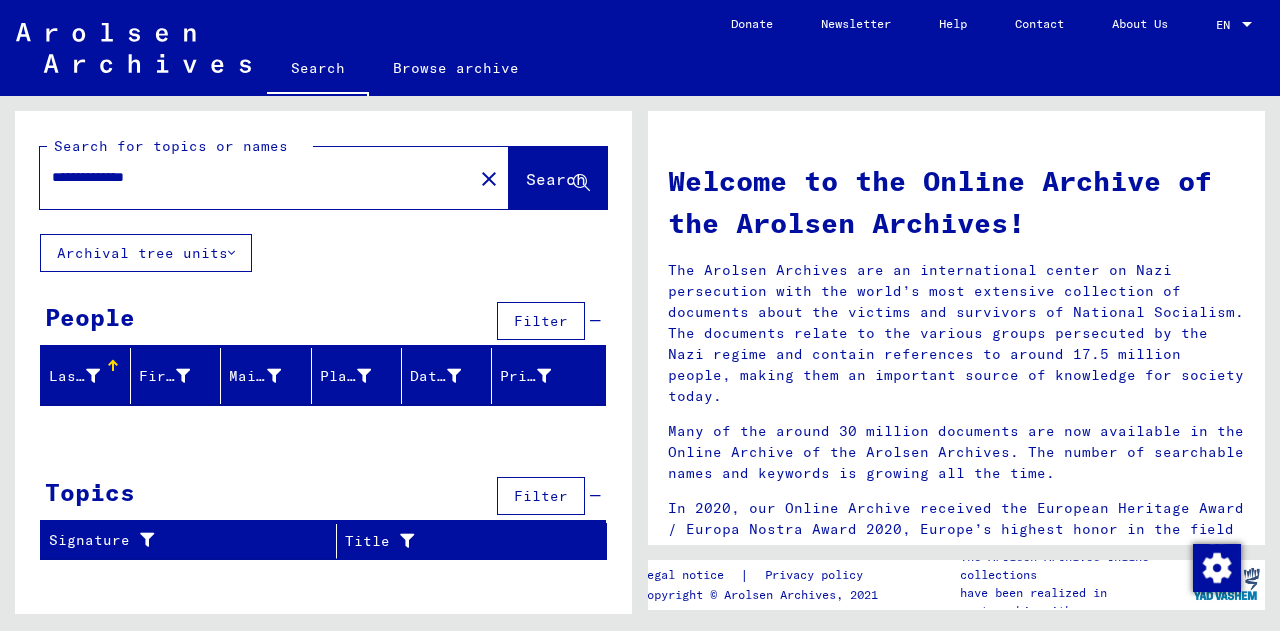 type on "**********" 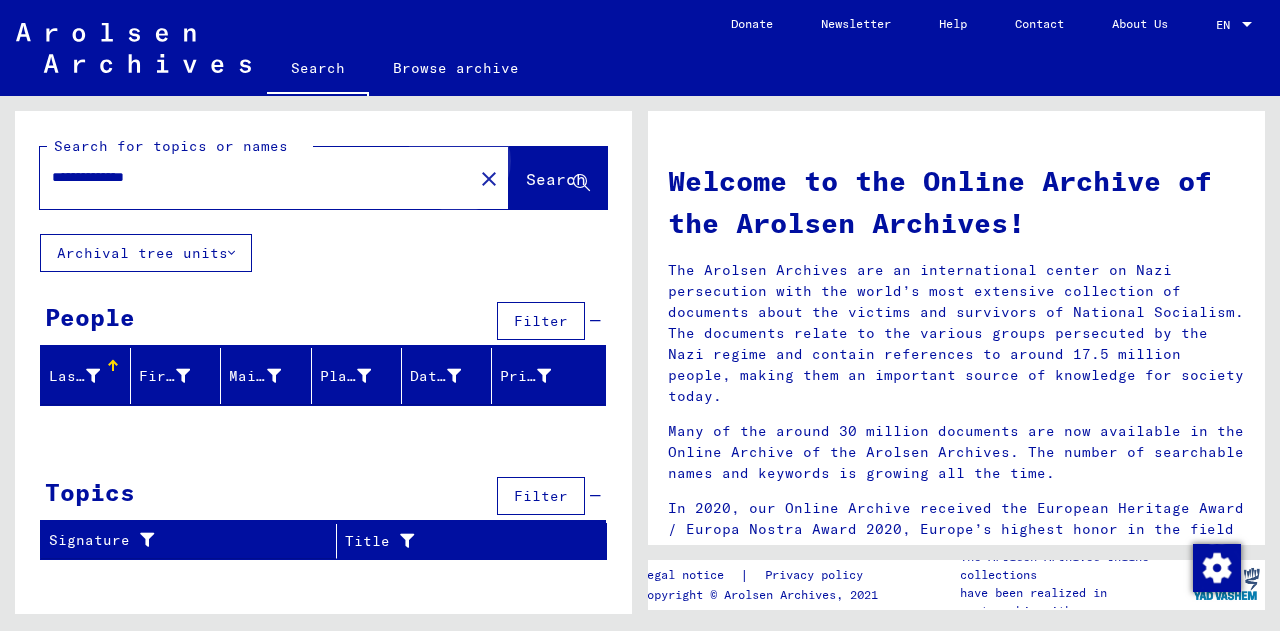 click on "Search" 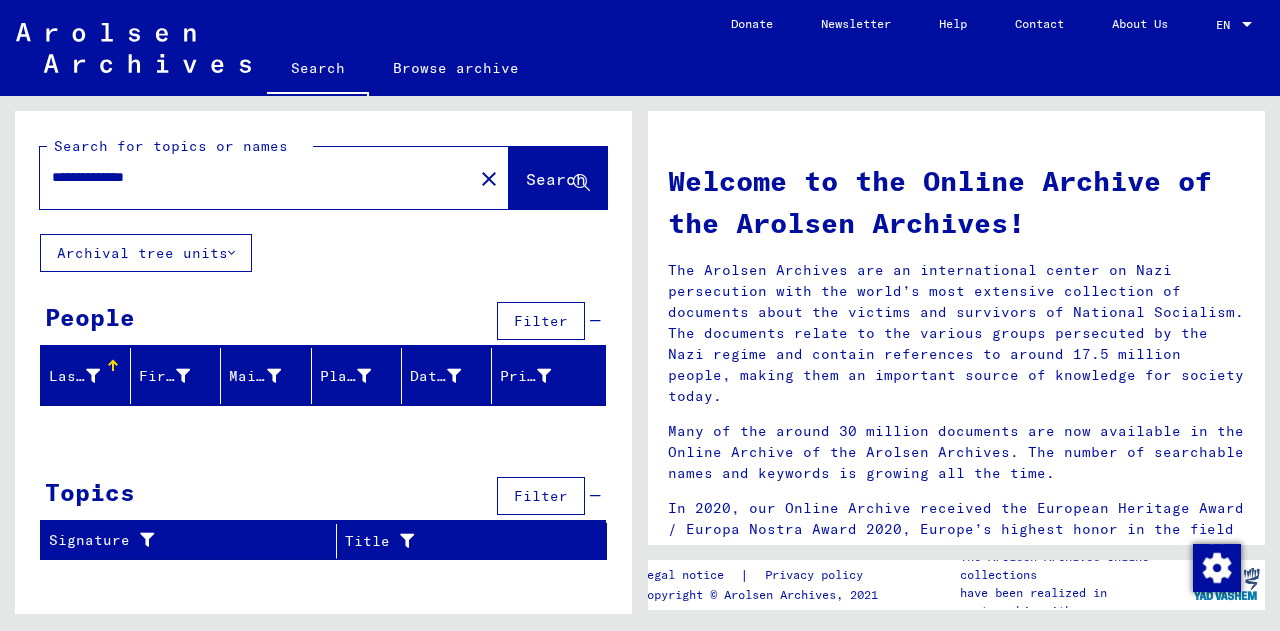 drag, startPoint x: 189, startPoint y: 178, endPoint x: 0, endPoint y: 214, distance: 192.39803 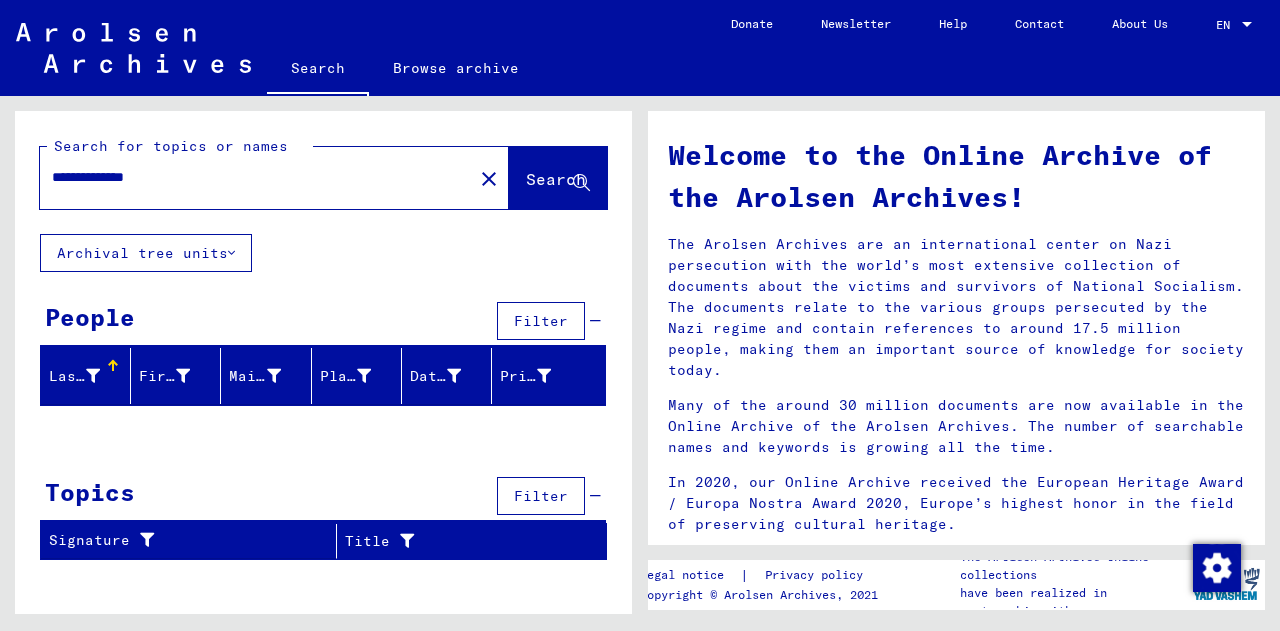 scroll, scrollTop: 0, scrollLeft: 0, axis: both 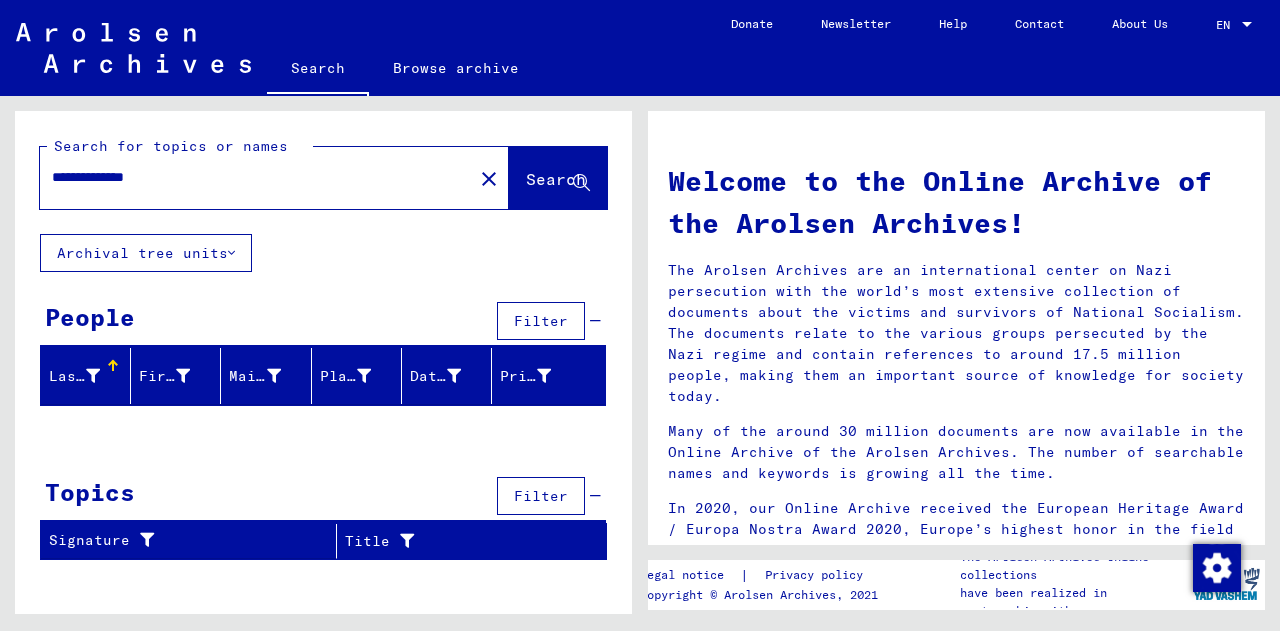 click on "Welcome to the Online Archive of the Arolsen Archives!
The Arolsen Archives are an international center on Nazi persecution with the world’s most extensive collection of documents about the victims and survivors of National Socialism. The documents relate to the various groups persecuted by the Nazi regime and contain references to around 17.5 million people, making them an important source of knowledge for society today.
Many of the around 30 million documents are now available in the Online Archive of the Arolsen Archives. The number of searchable names and keywords is growing all the time.
In 2020, our Online Archive received the European Heritage Award / Europa Nostra Award 2020, Europe’s highest honor in the field of preserving cultural heritage." at bounding box center (956, 358) 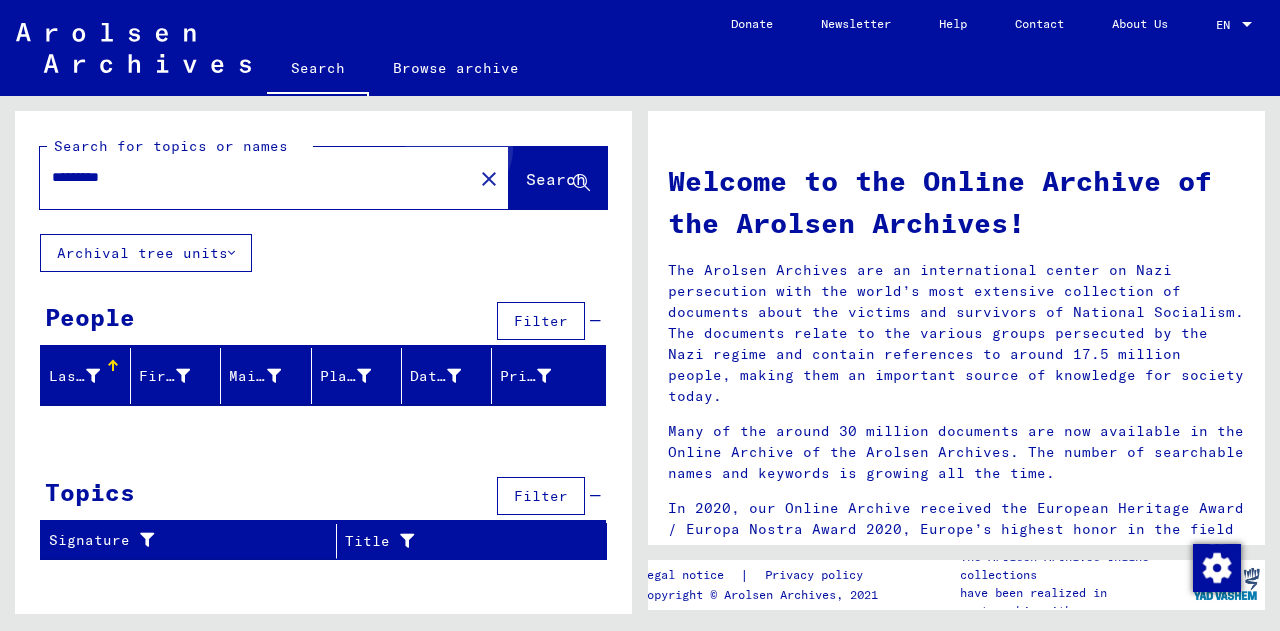 click on "Search" 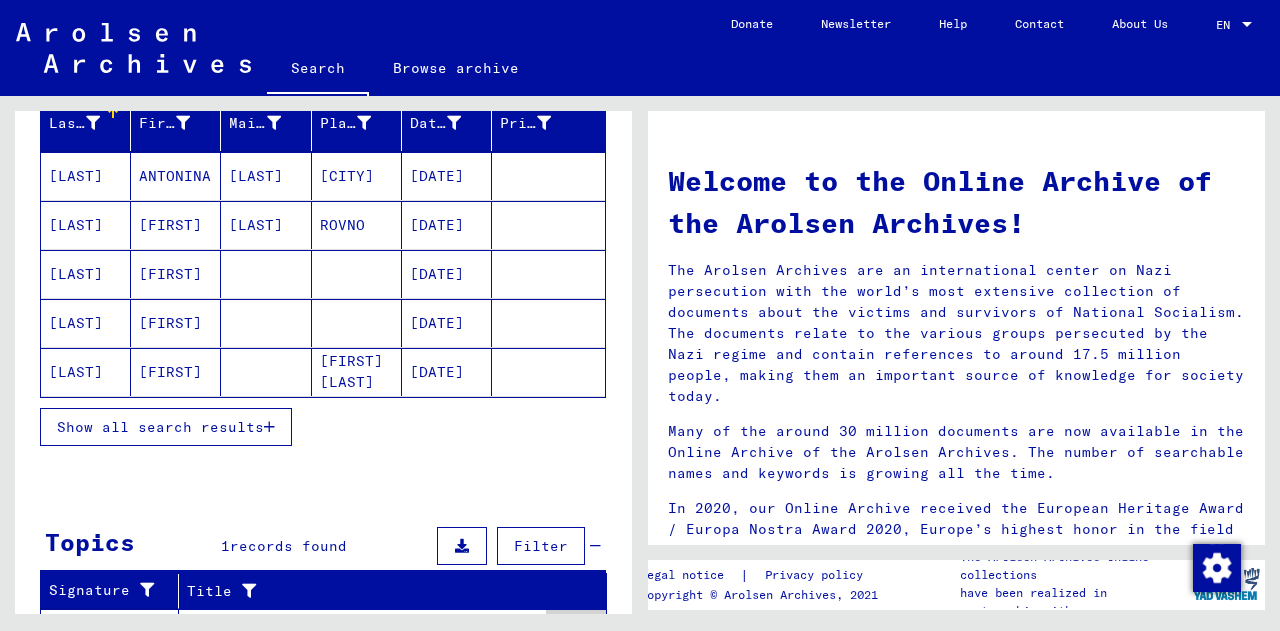 scroll, scrollTop: 257, scrollLeft: 0, axis: vertical 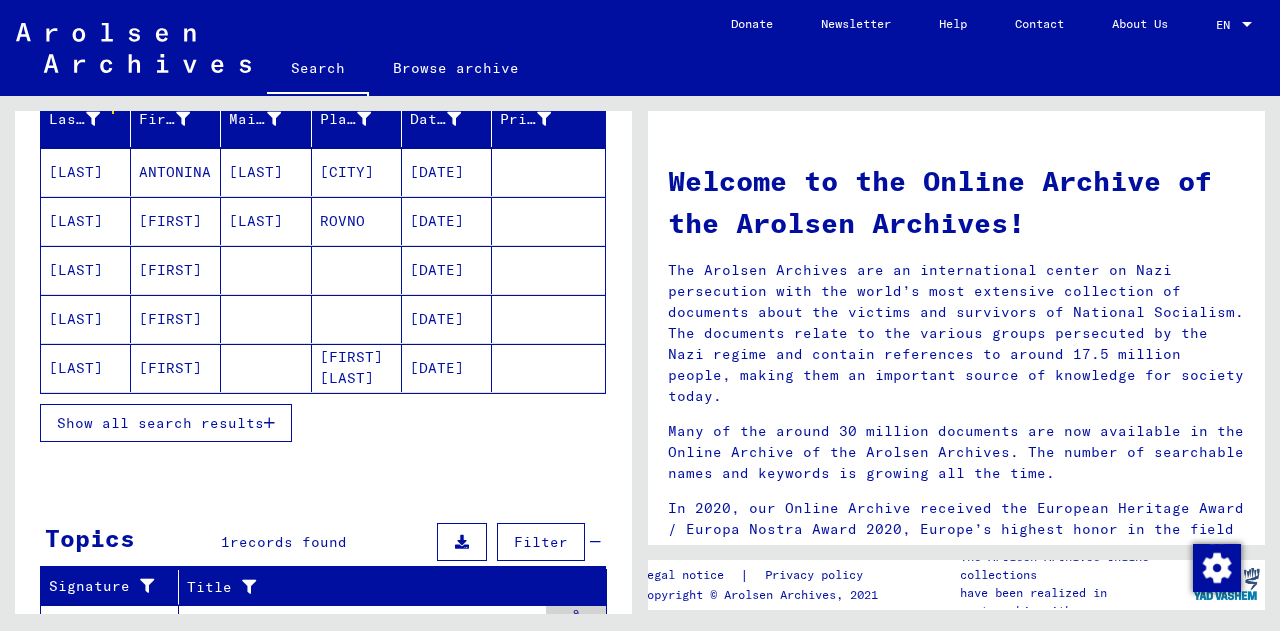 click on "Show all search results" at bounding box center (160, 423) 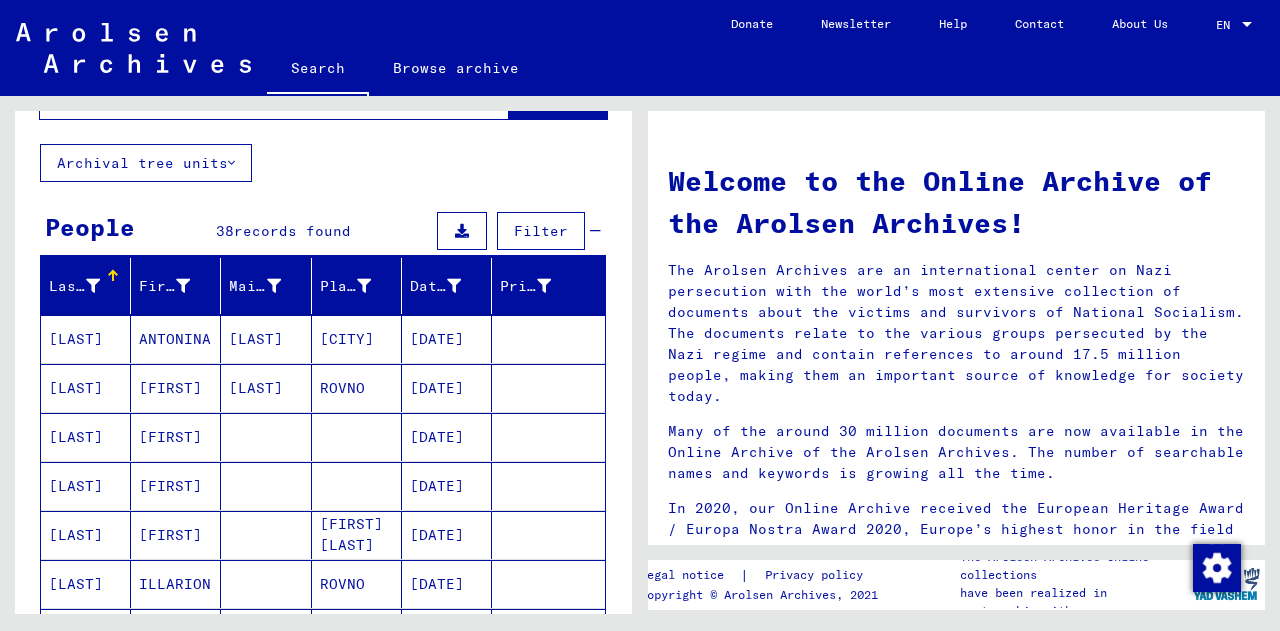 scroll, scrollTop: 0, scrollLeft: 0, axis: both 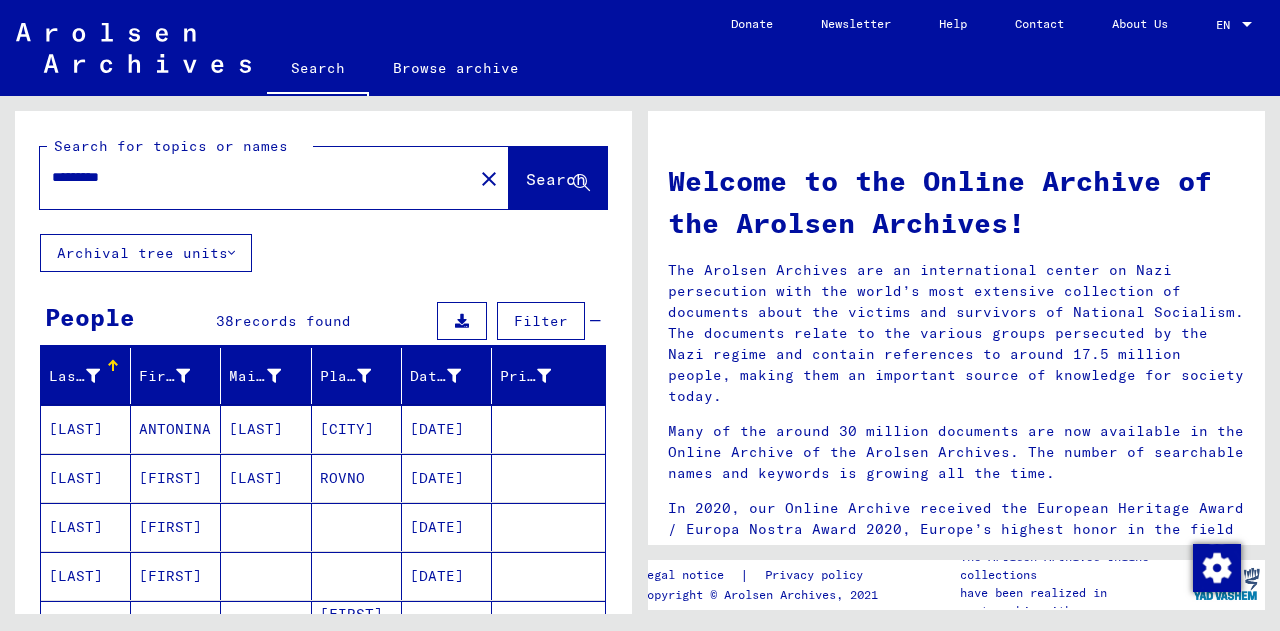 click on "*********" at bounding box center [250, 177] 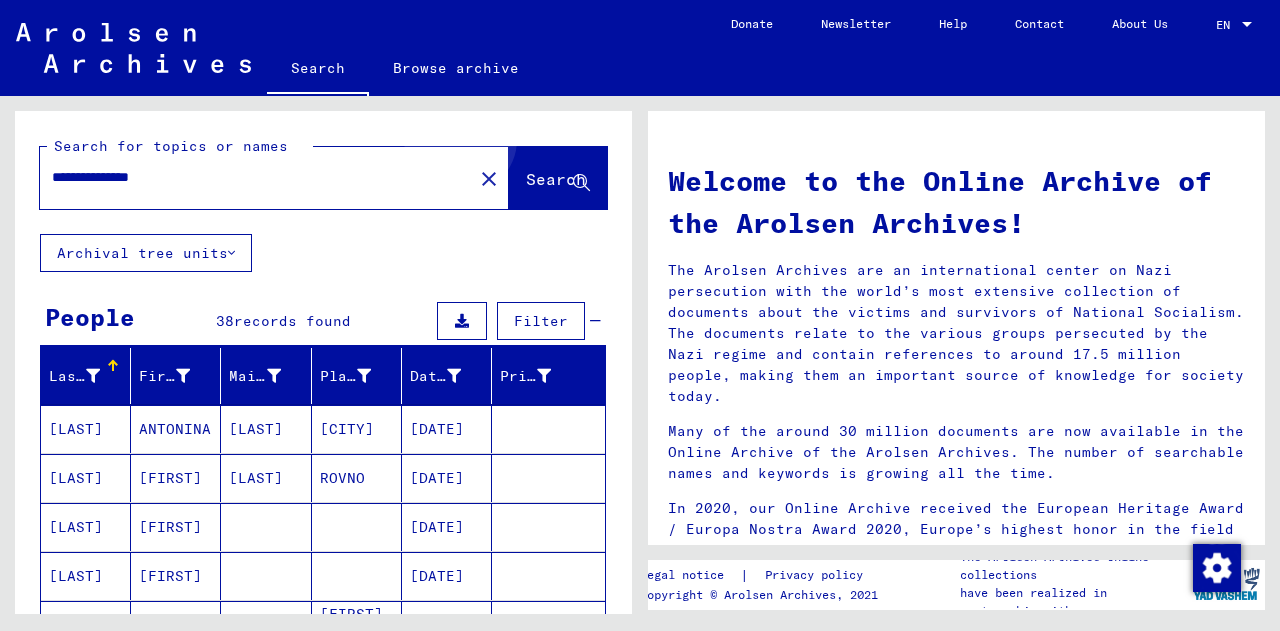 click on "Search" 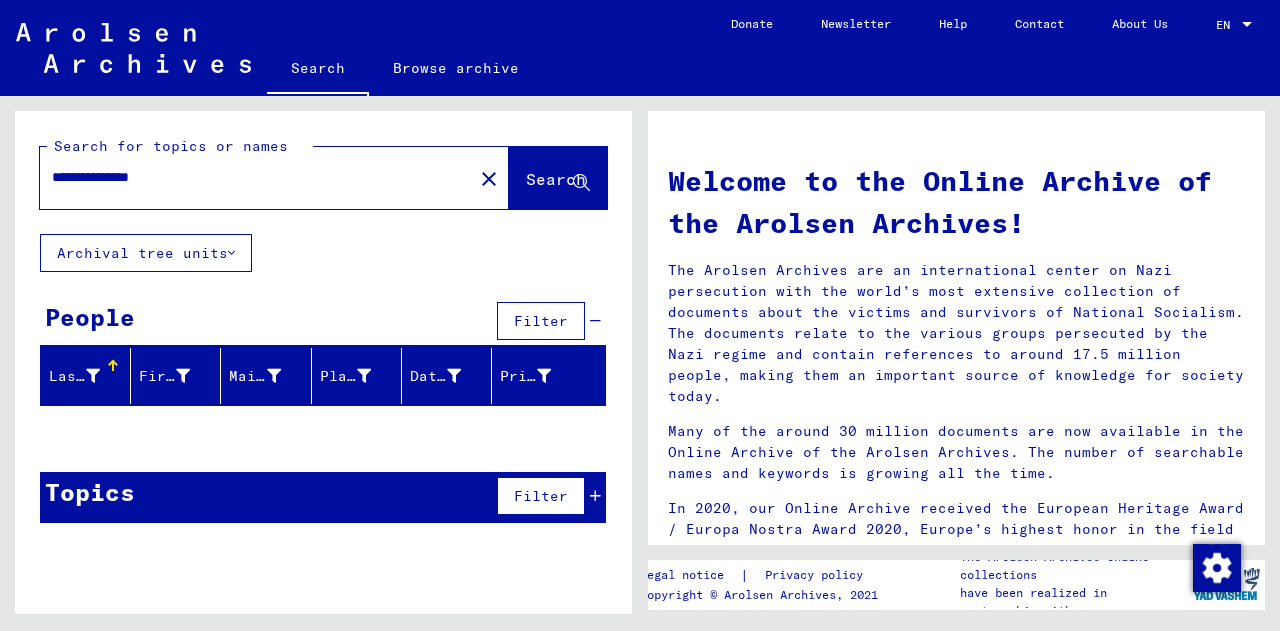 click on "**********" at bounding box center [250, 177] 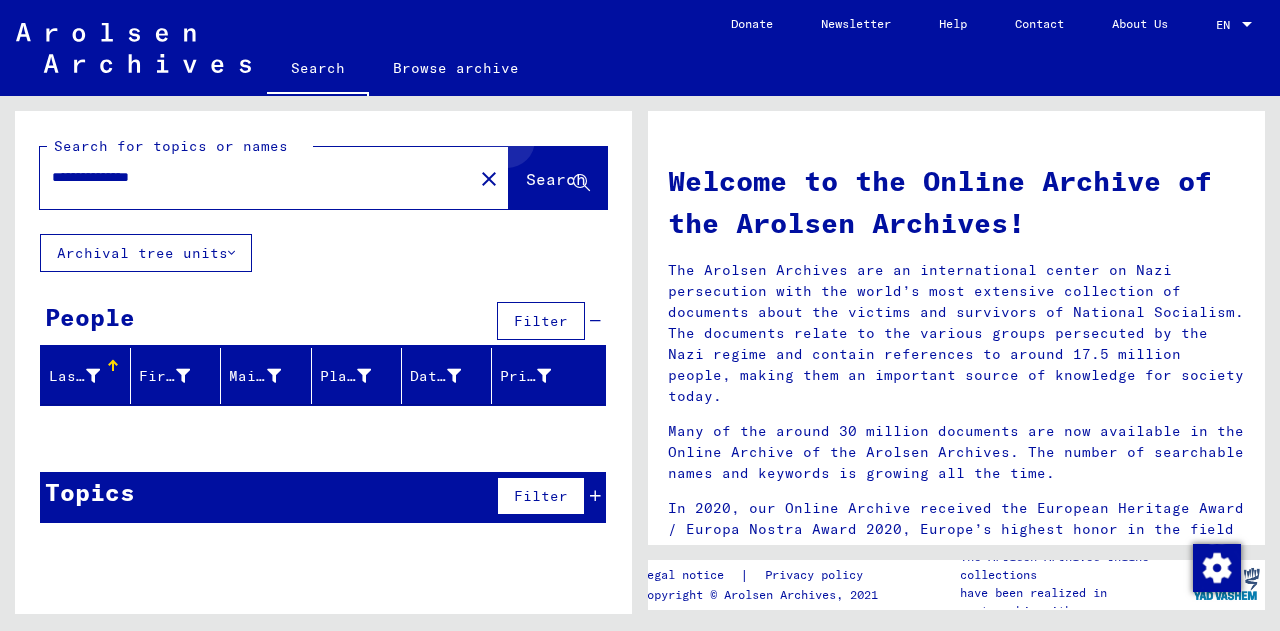 click on "Search" 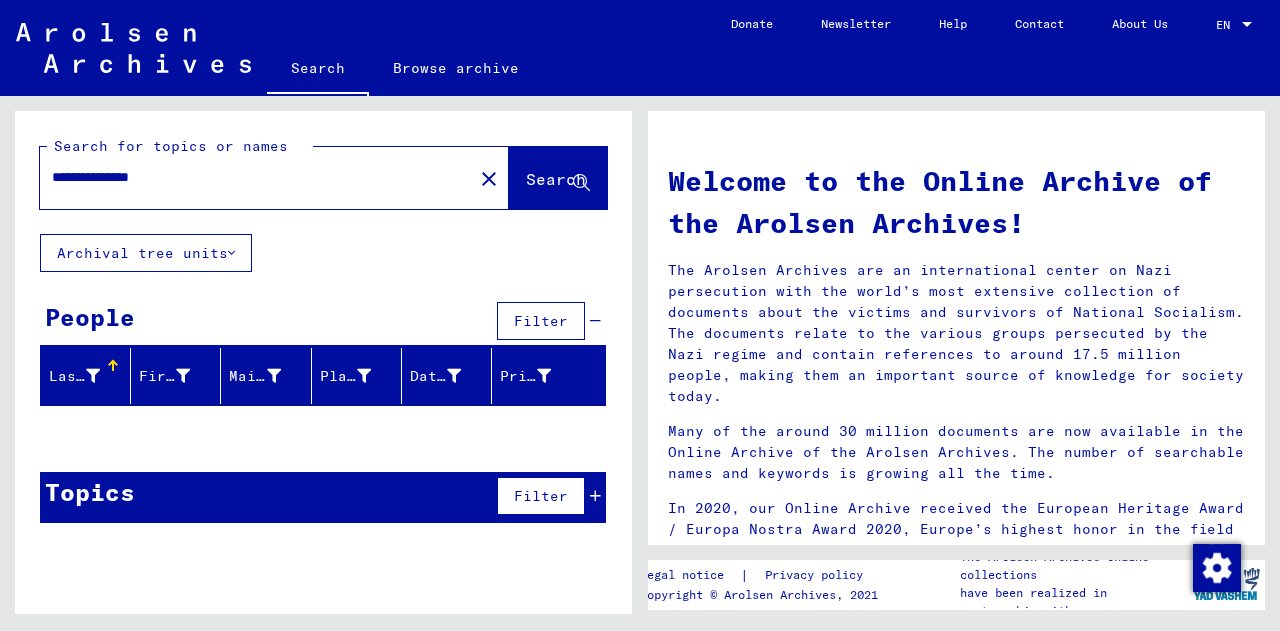 click on "**********" at bounding box center (250, 177) 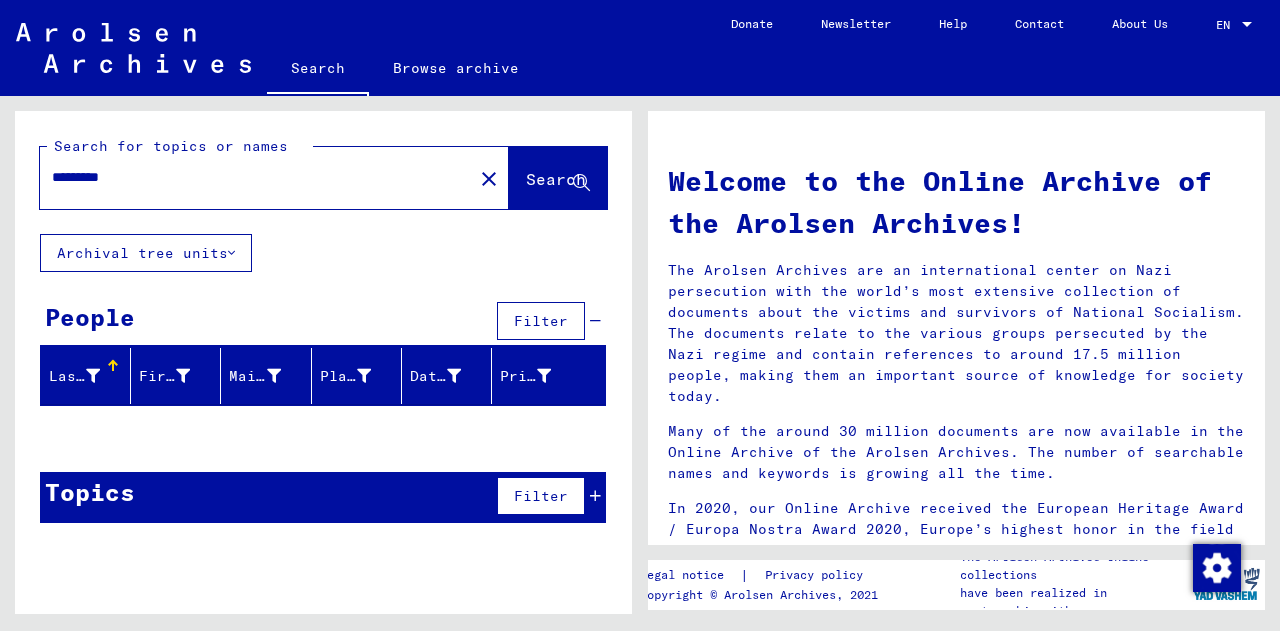 type on "*********" 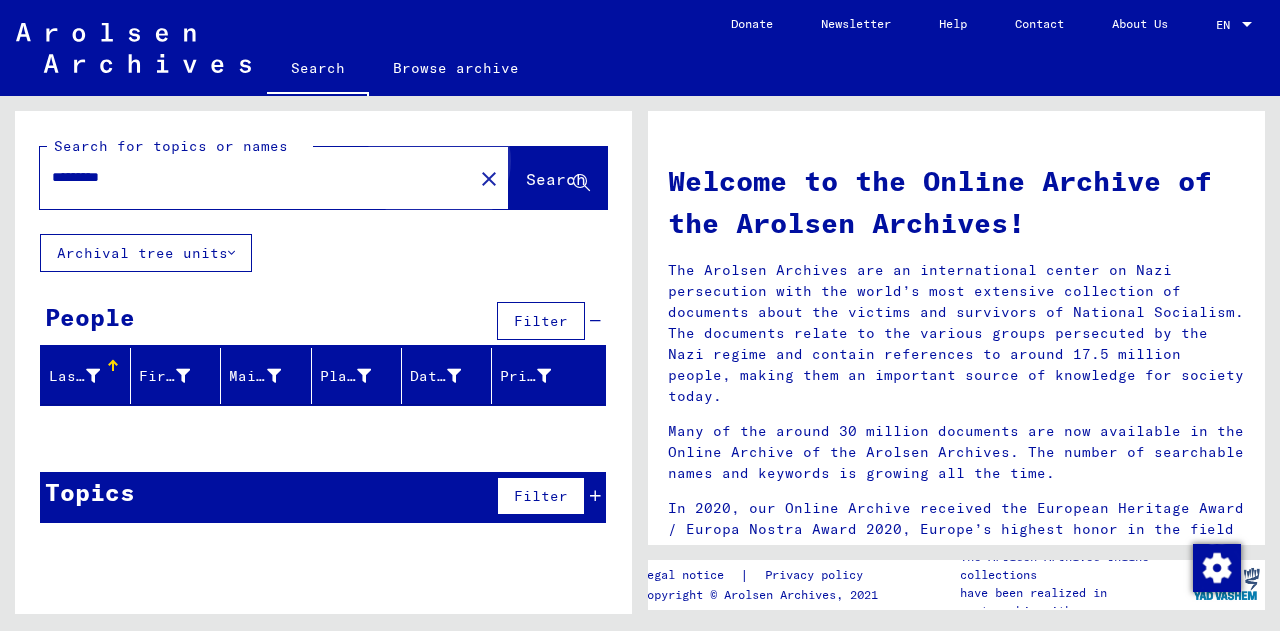 click on "Search" 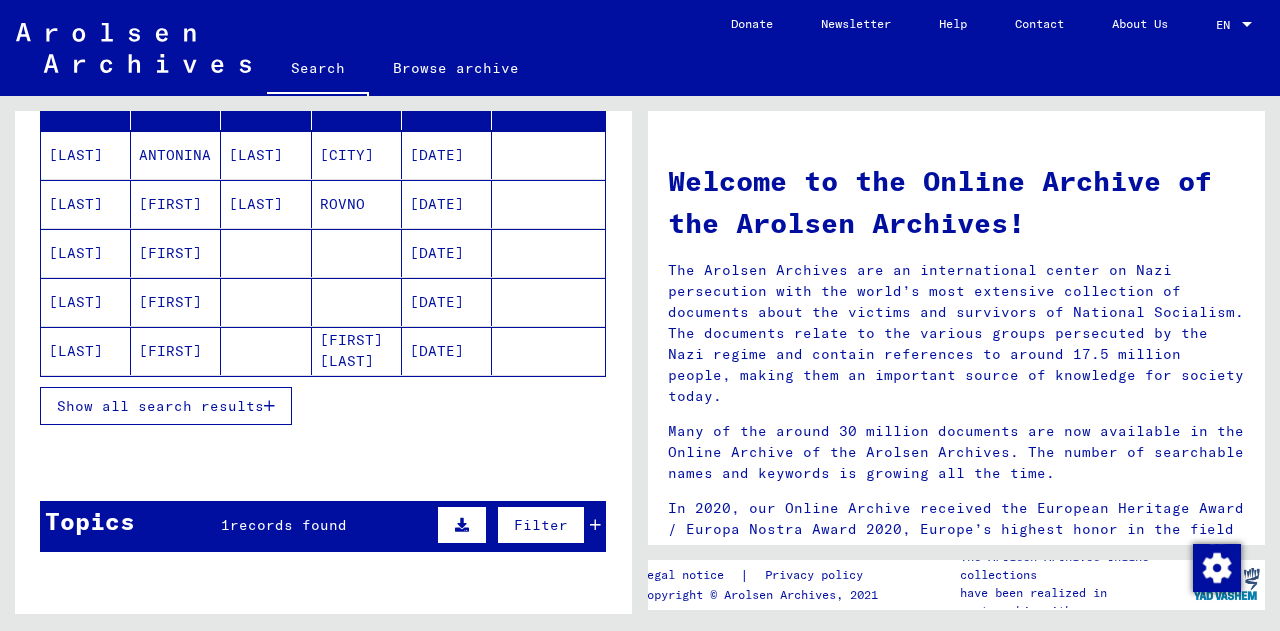 scroll, scrollTop: 275, scrollLeft: 0, axis: vertical 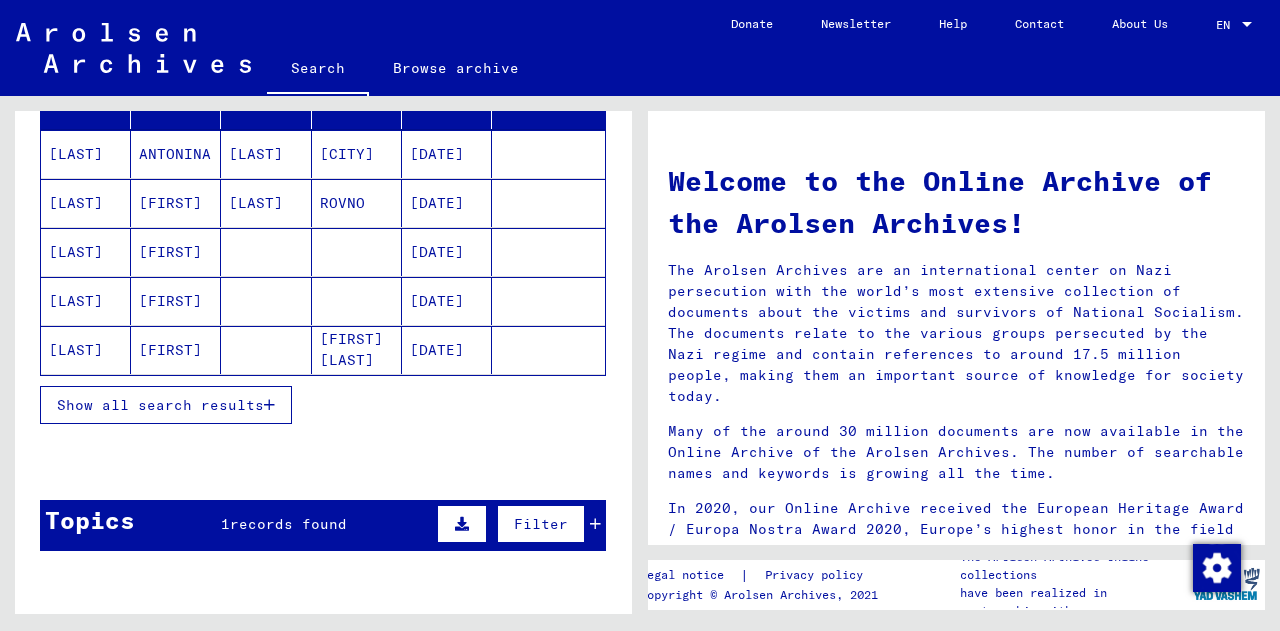 click on "Show all search results" at bounding box center (166, 405) 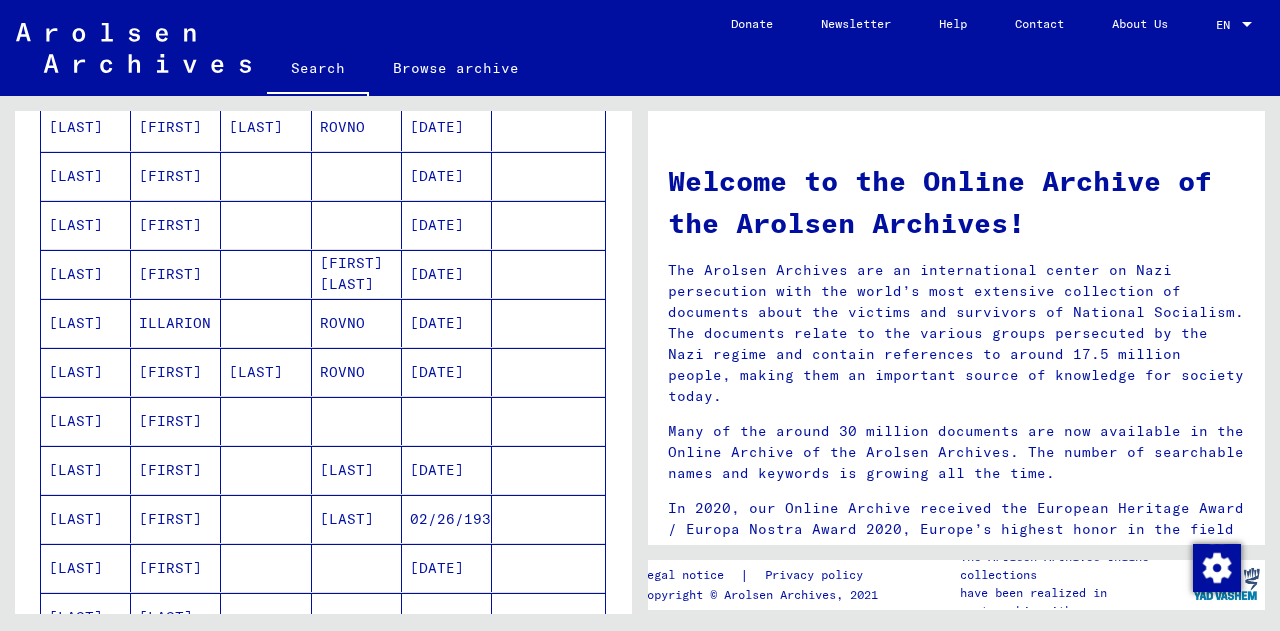 scroll, scrollTop: 352, scrollLeft: 0, axis: vertical 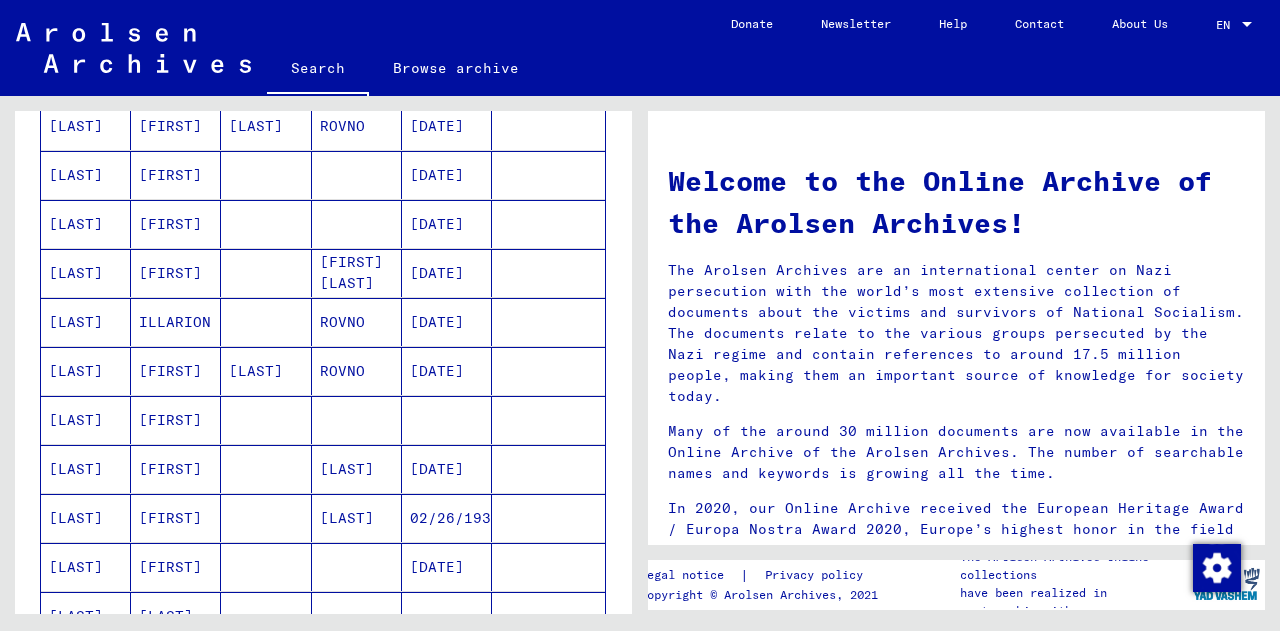 click at bounding box center (266, 273) 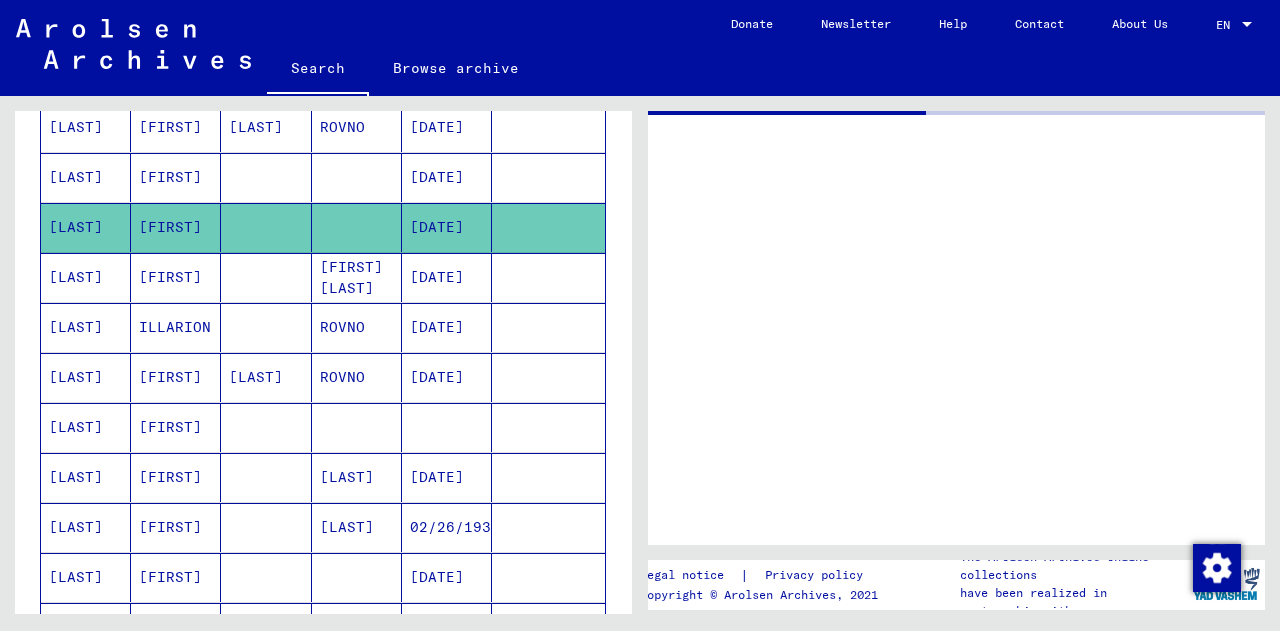 scroll, scrollTop: 353, scrollLeft: 0, axis: vertical 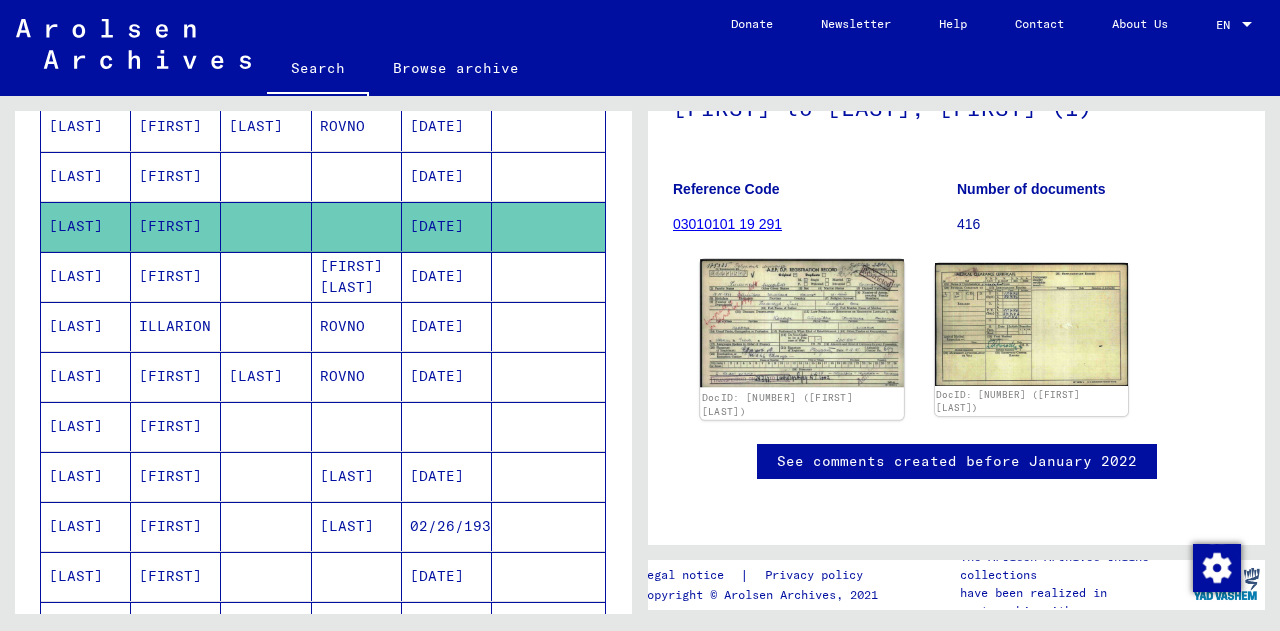 click 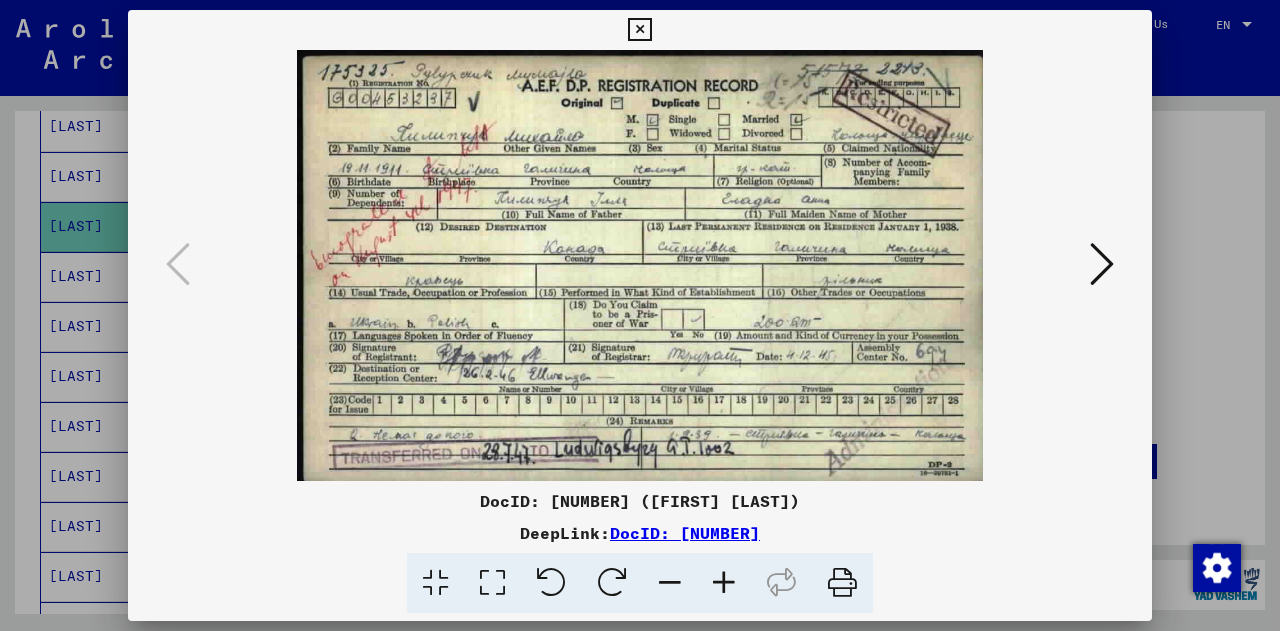 click at bounding box center [1102, 264] 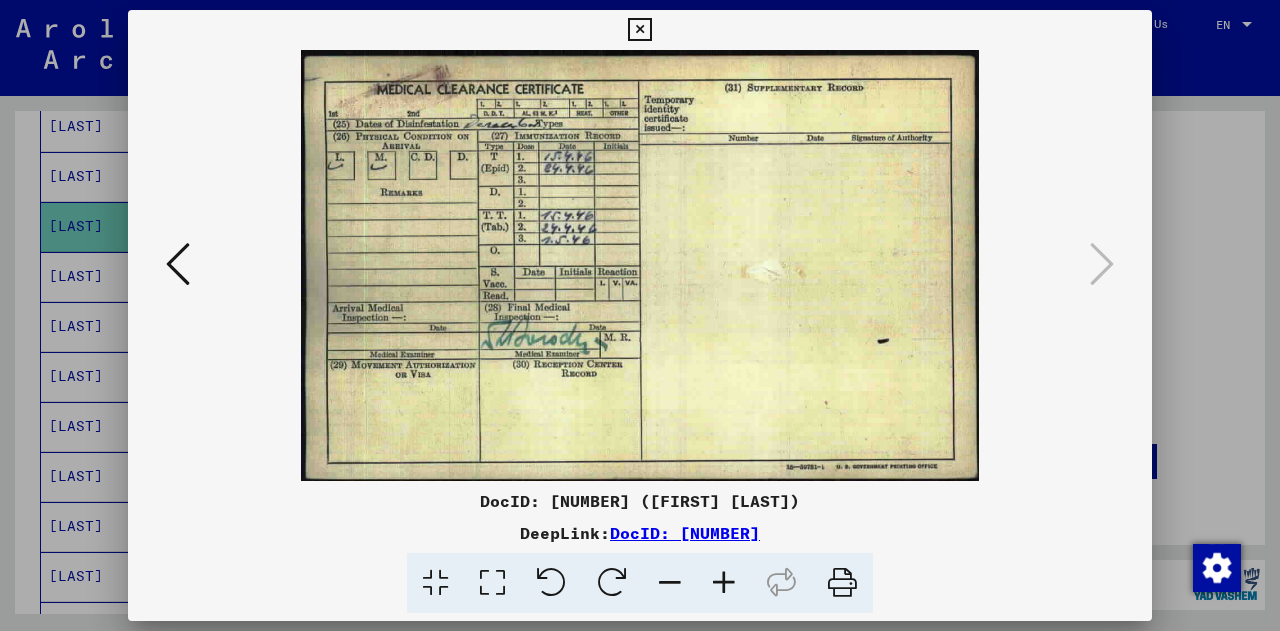 click at bounding box center (640, 315) 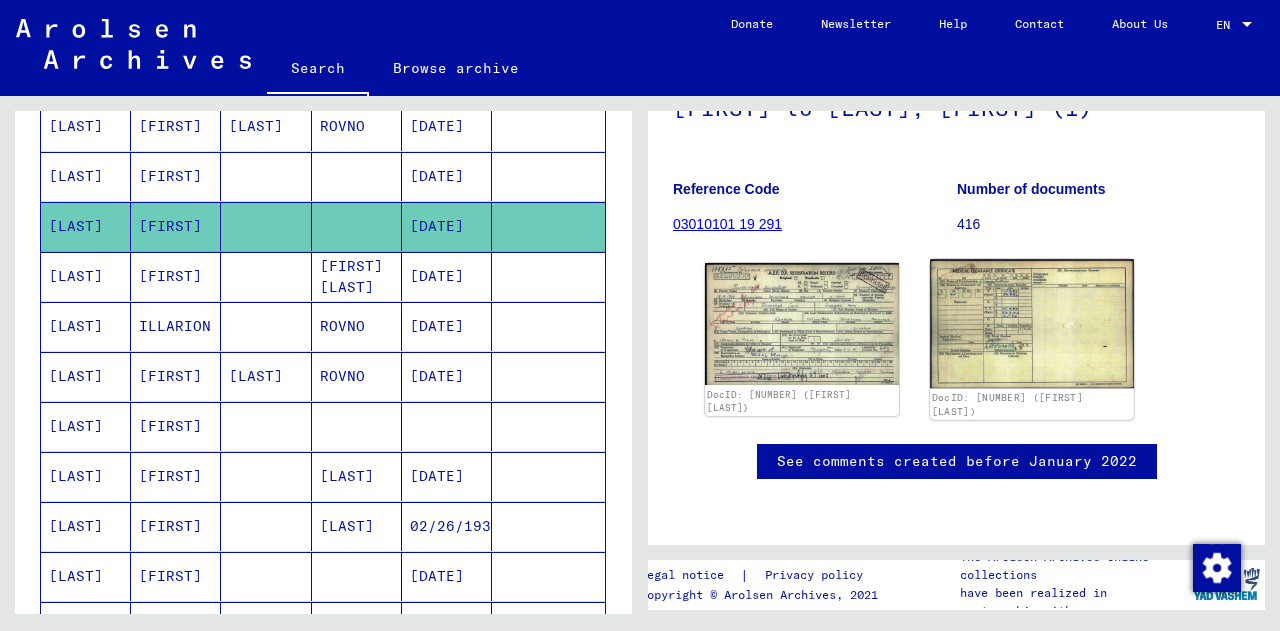 scroll, scrollTop: 473, scrollLeft: 0, axis: vertical 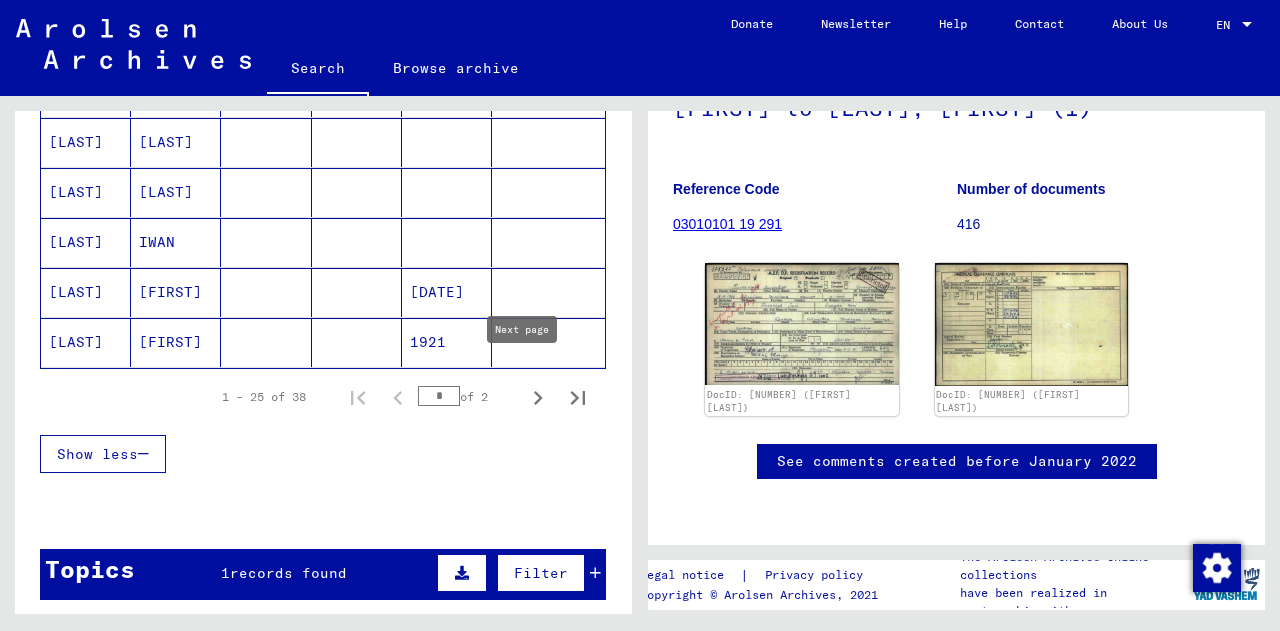 click 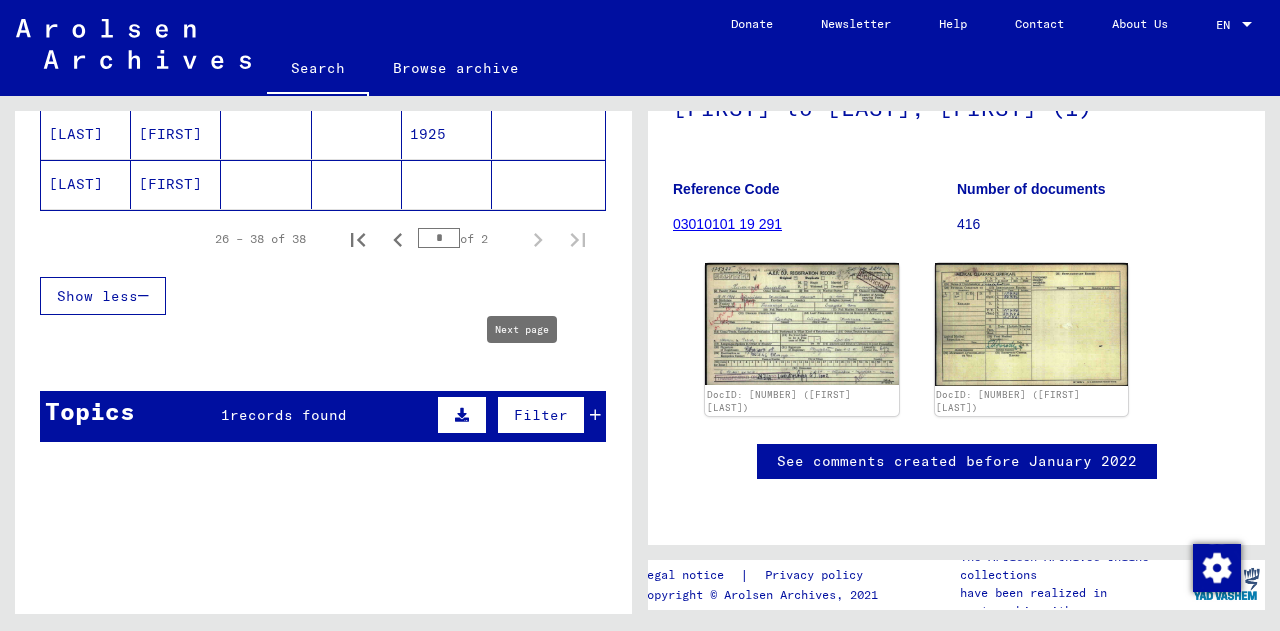 type on "*" 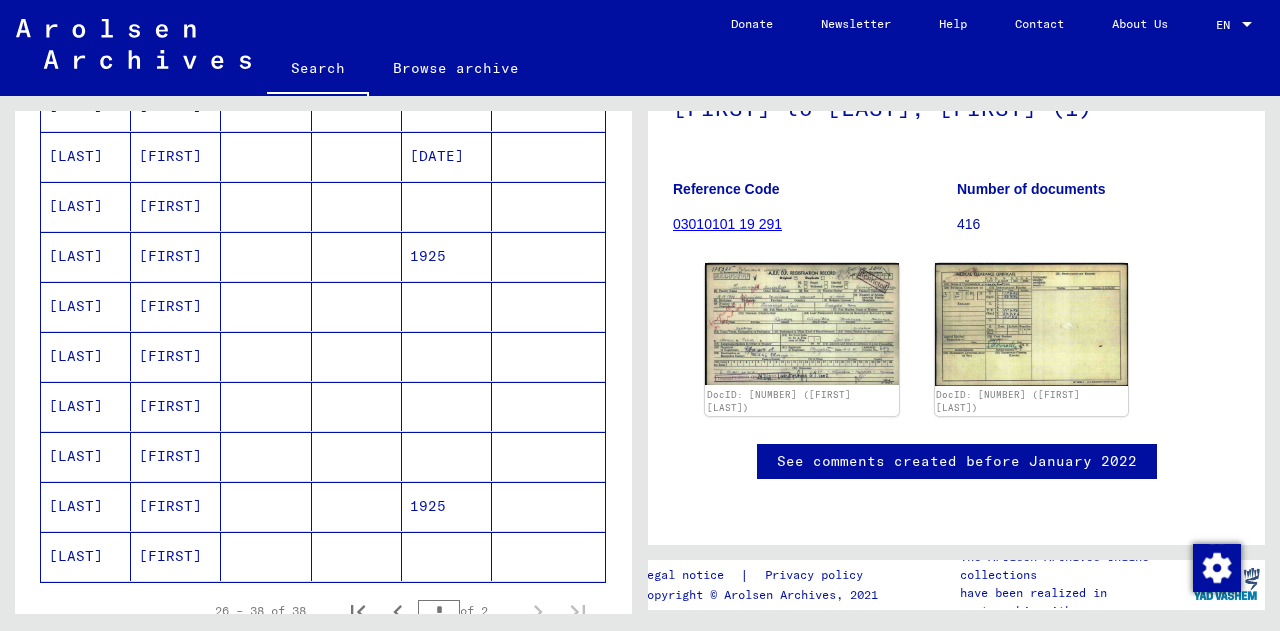 scroll, scrollTop: 580, scrollLeft: 0, axis: vertical 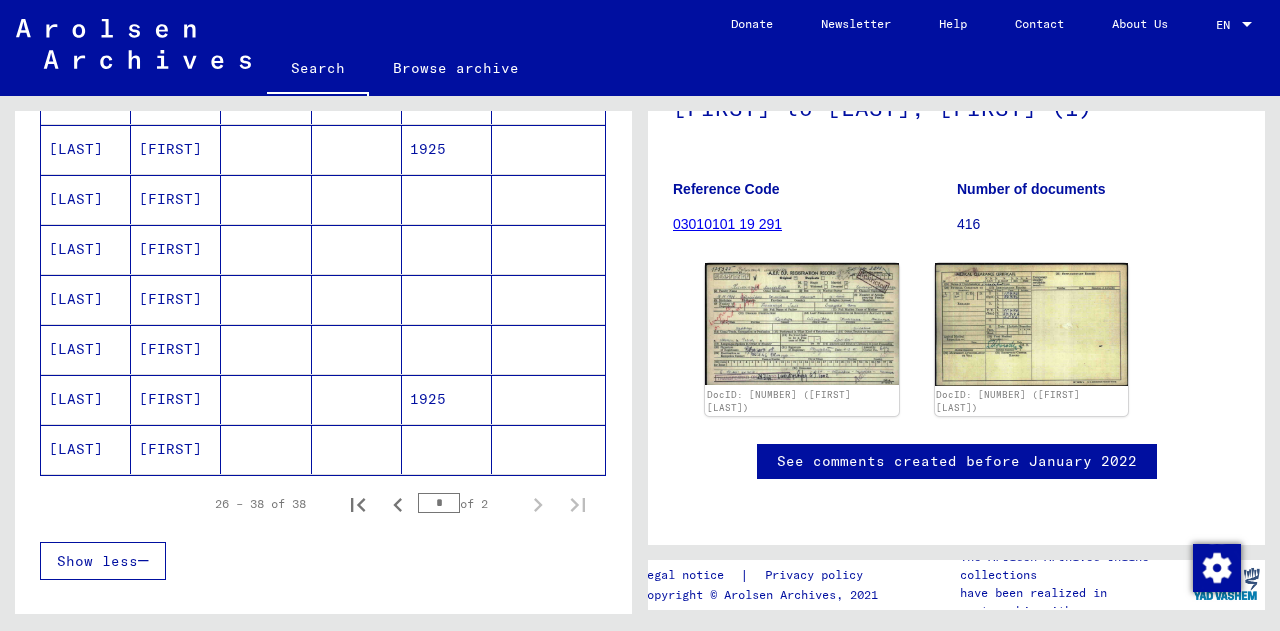 click at bounding box center [266, 449] 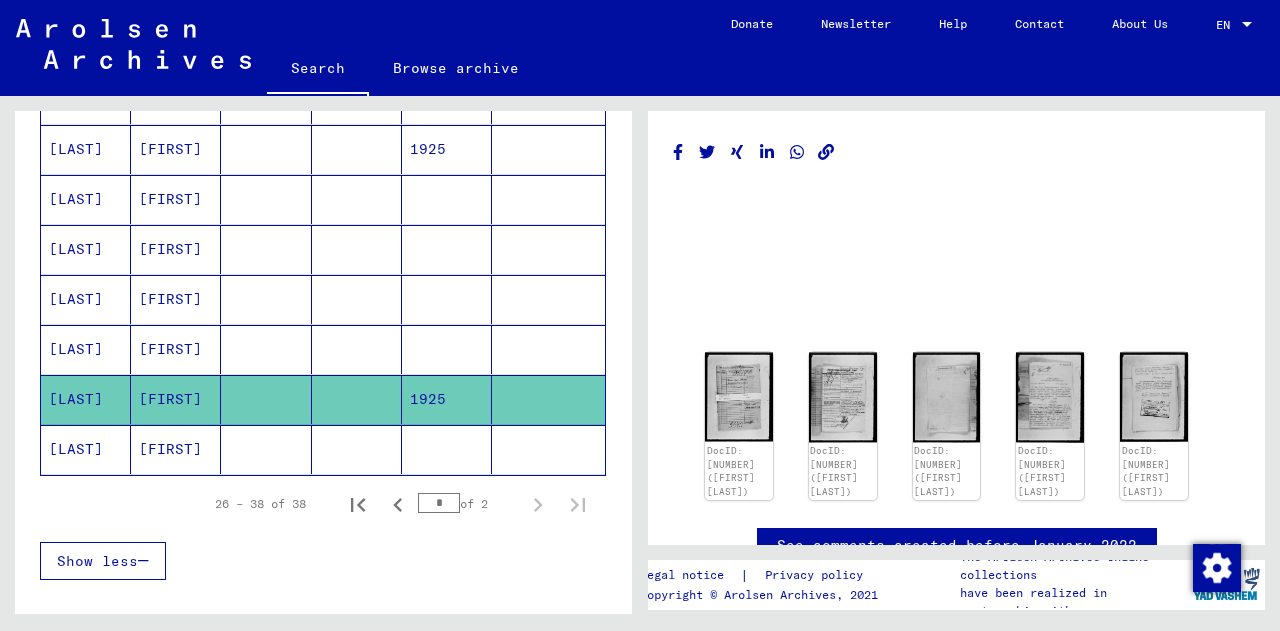 scroll, scrollTop: 0, scrollLeft: 0, axis: both 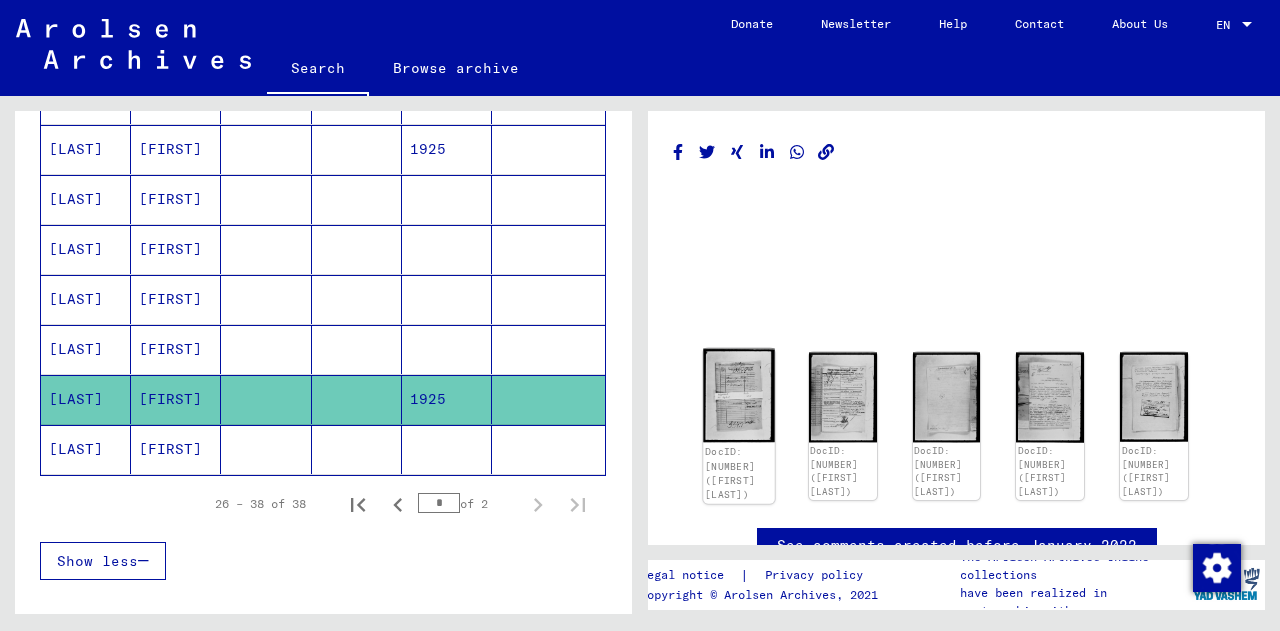 click 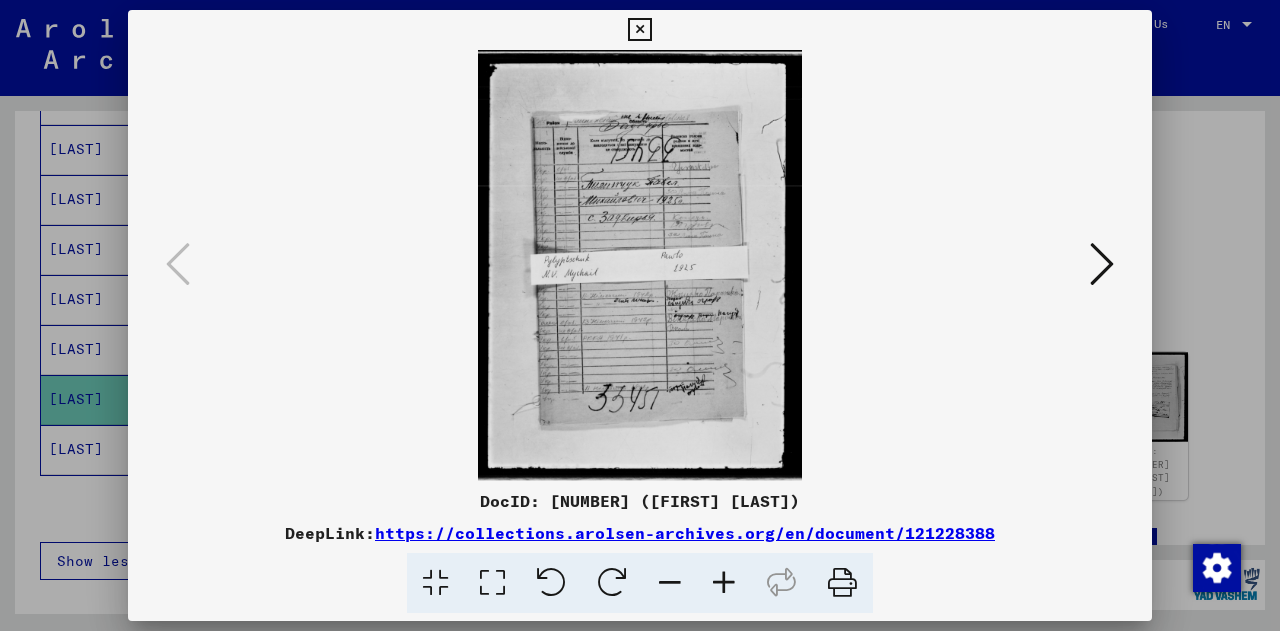 click at bounding box center [640, 315] 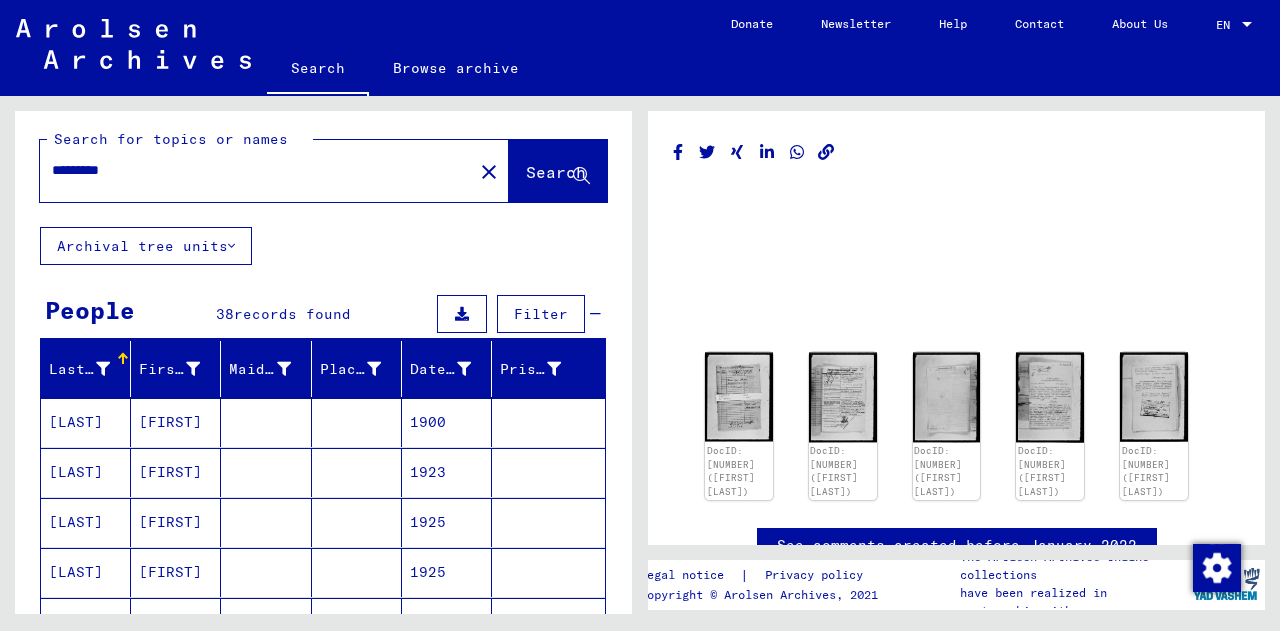 scroll, scrollTop: 0, scrollLeft: 0, axis: both 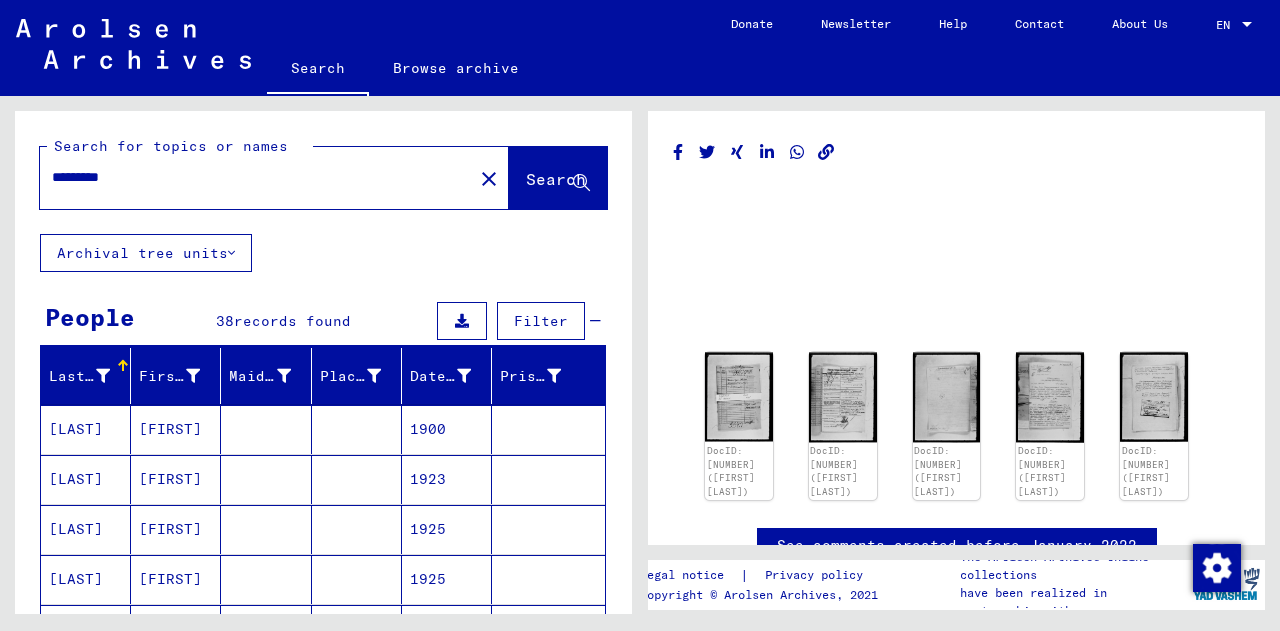 drag, startPoint x: 198, startPoint y: 193, endPoint x: 38, endPoint y: 189, distance: 160.04999 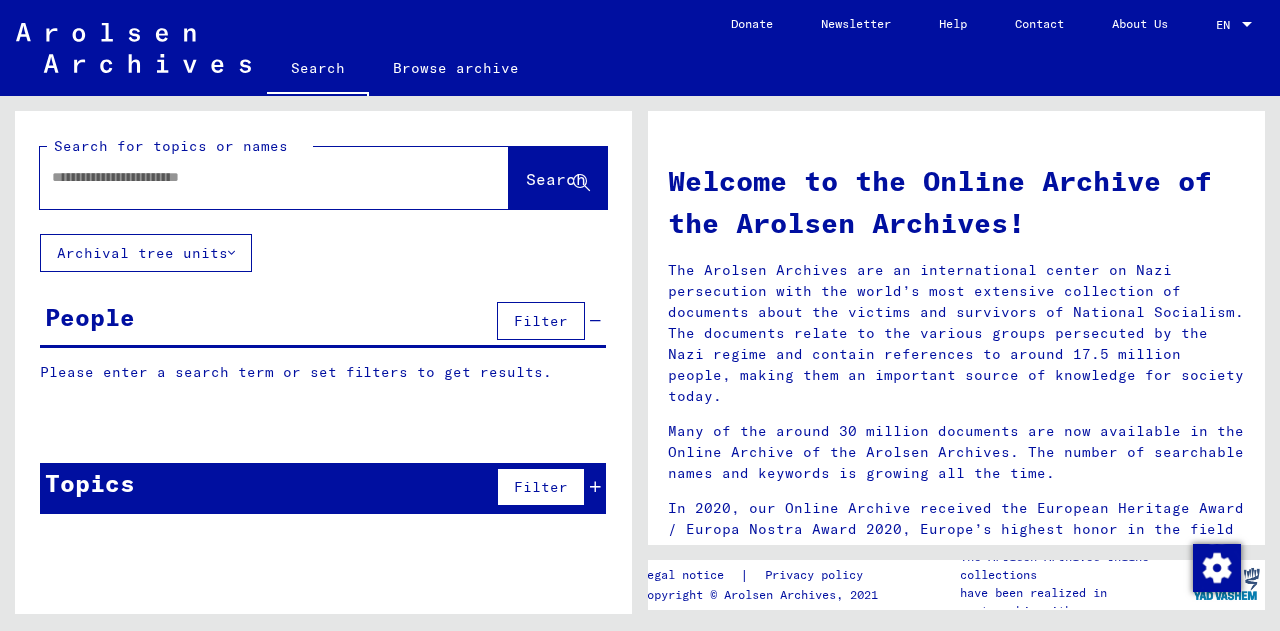 click 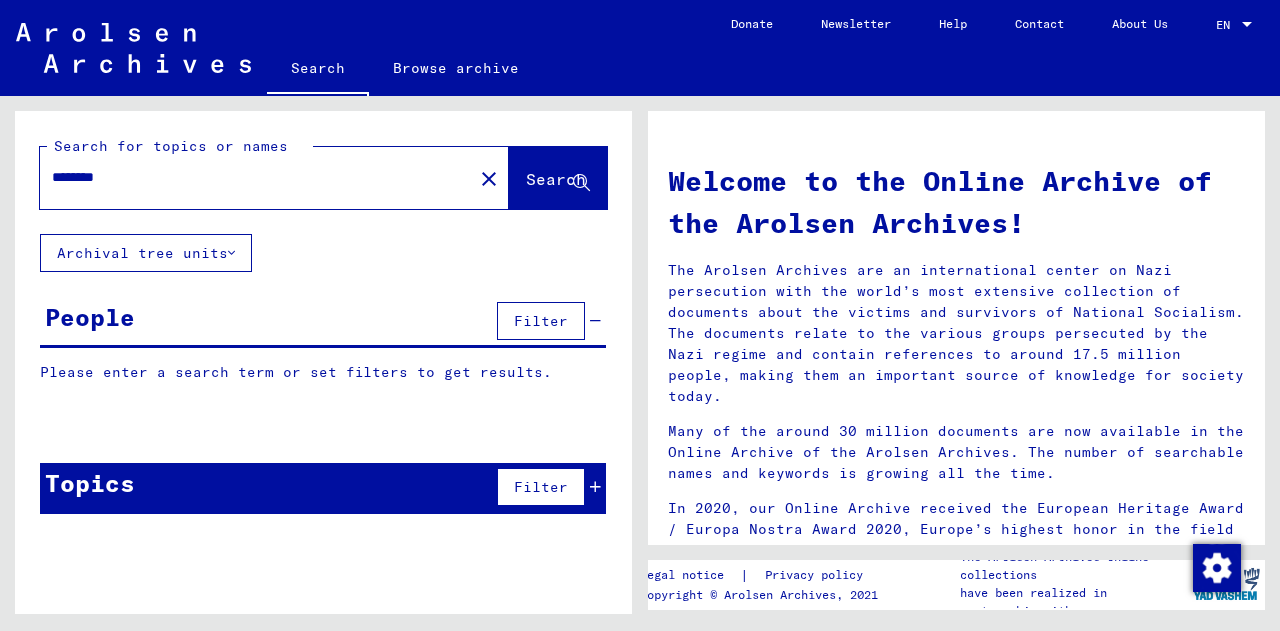 type on "********" 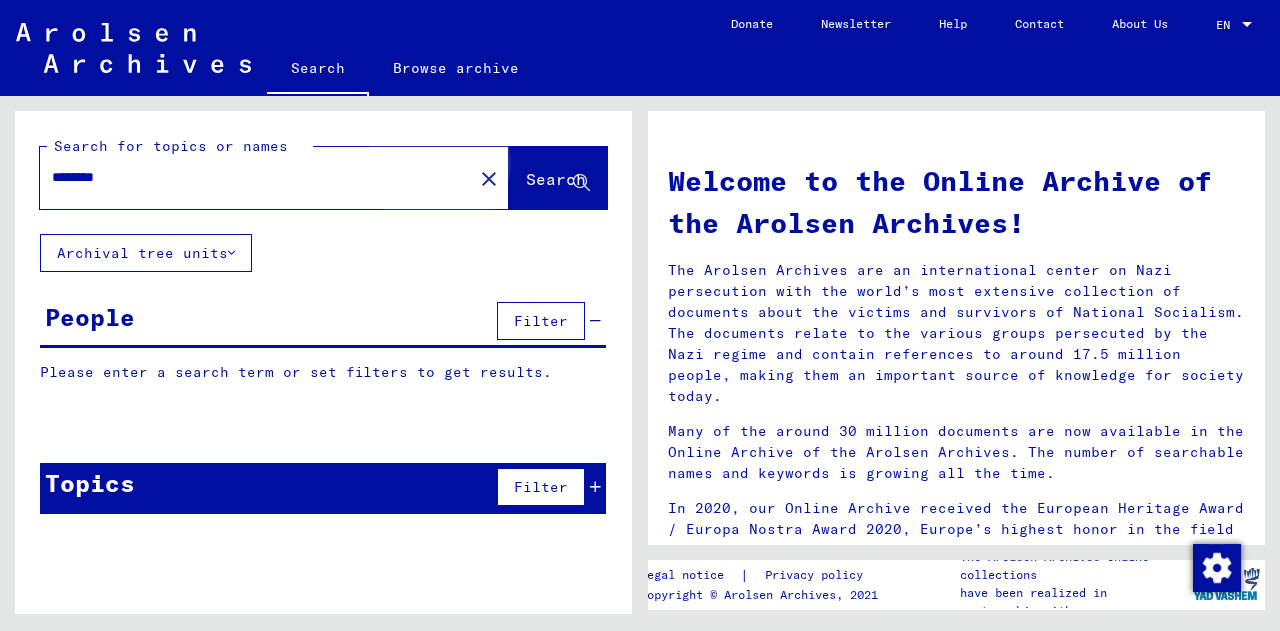 click on "Search" 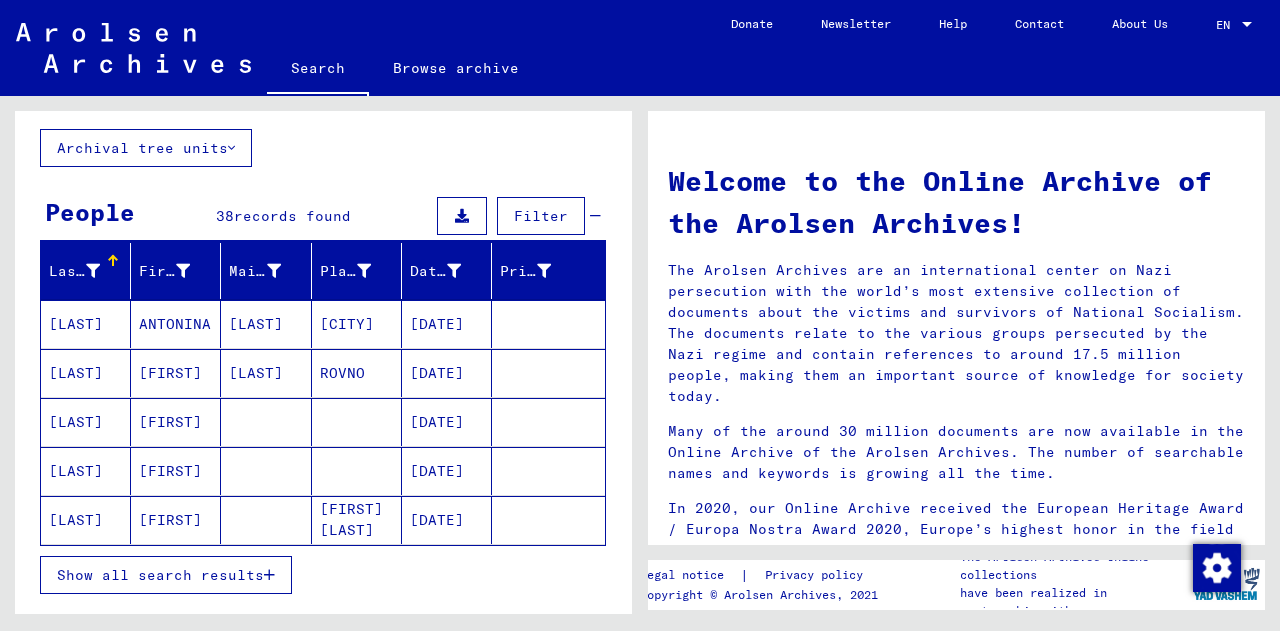 scroll, scrollTop: 113, scrollLeft: 0, axis: vertical 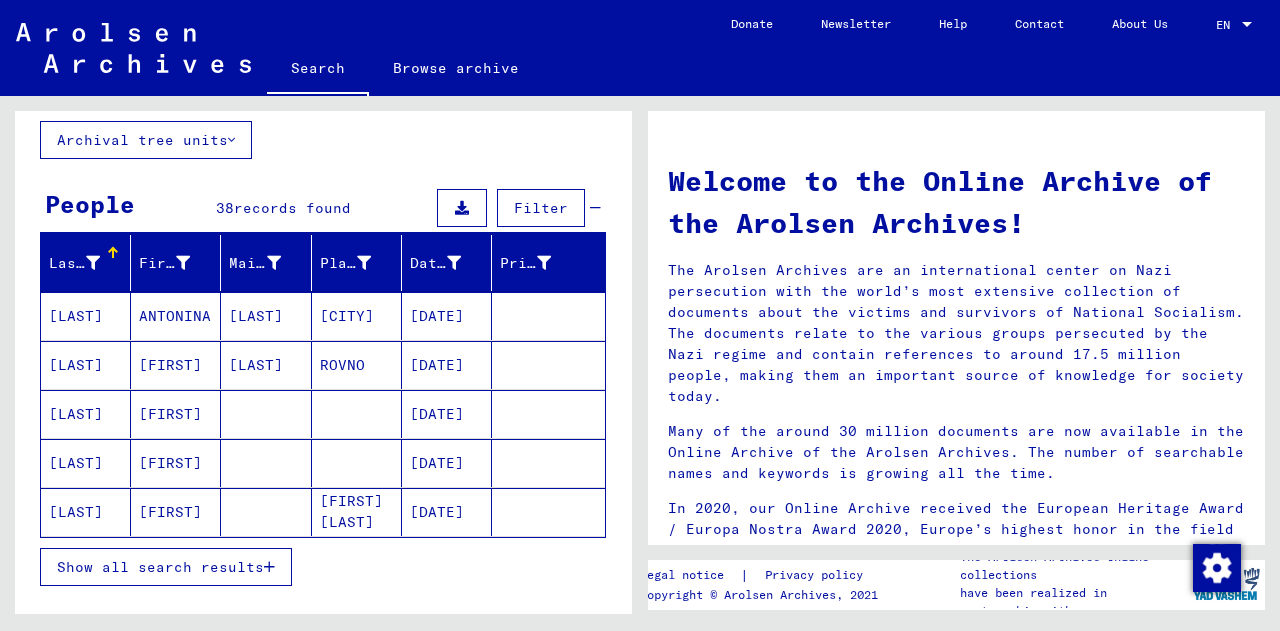 click 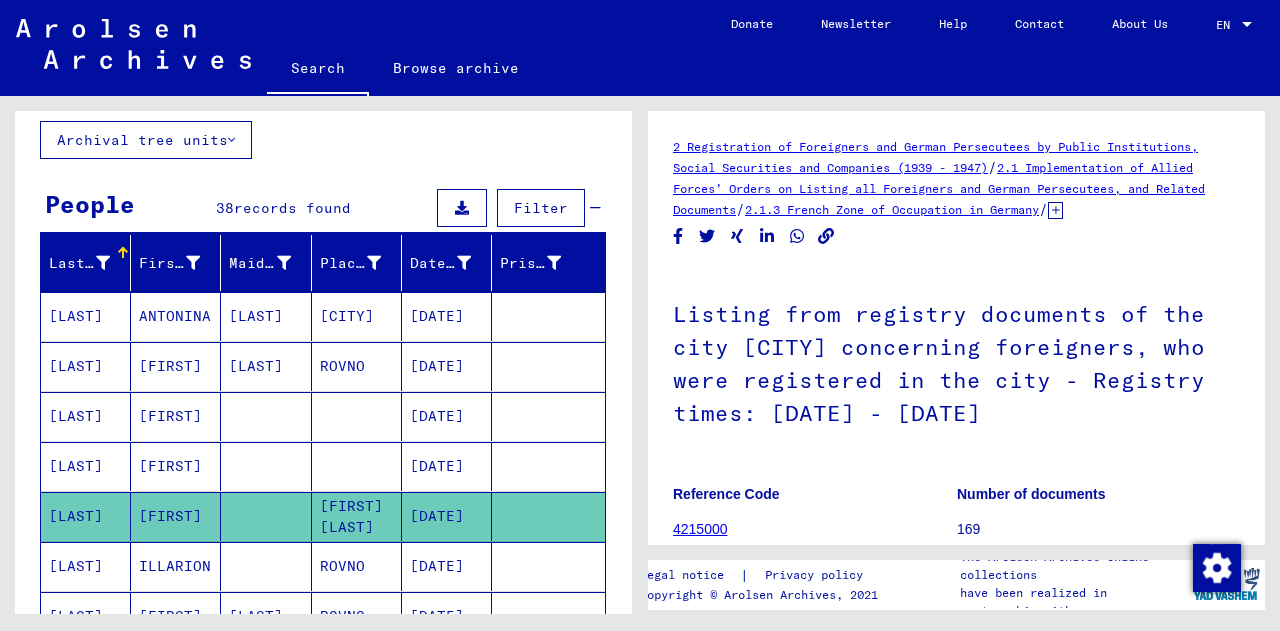 scroll, scrollTop: 0, scrollLeft: 0, axis: both 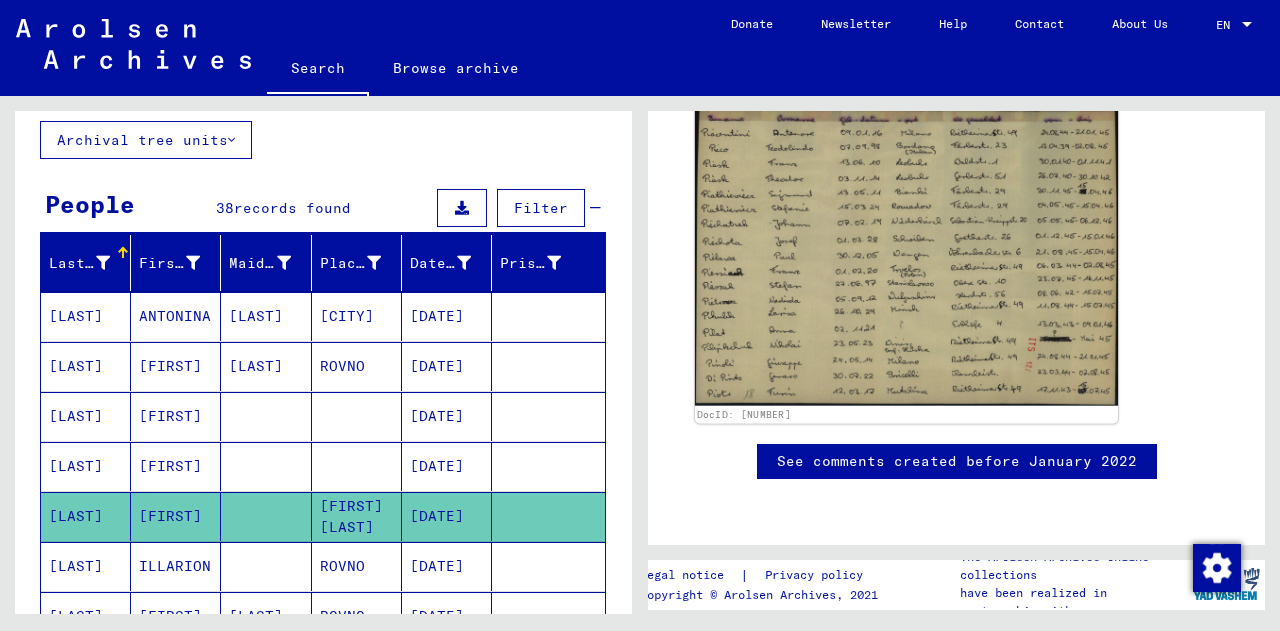 click 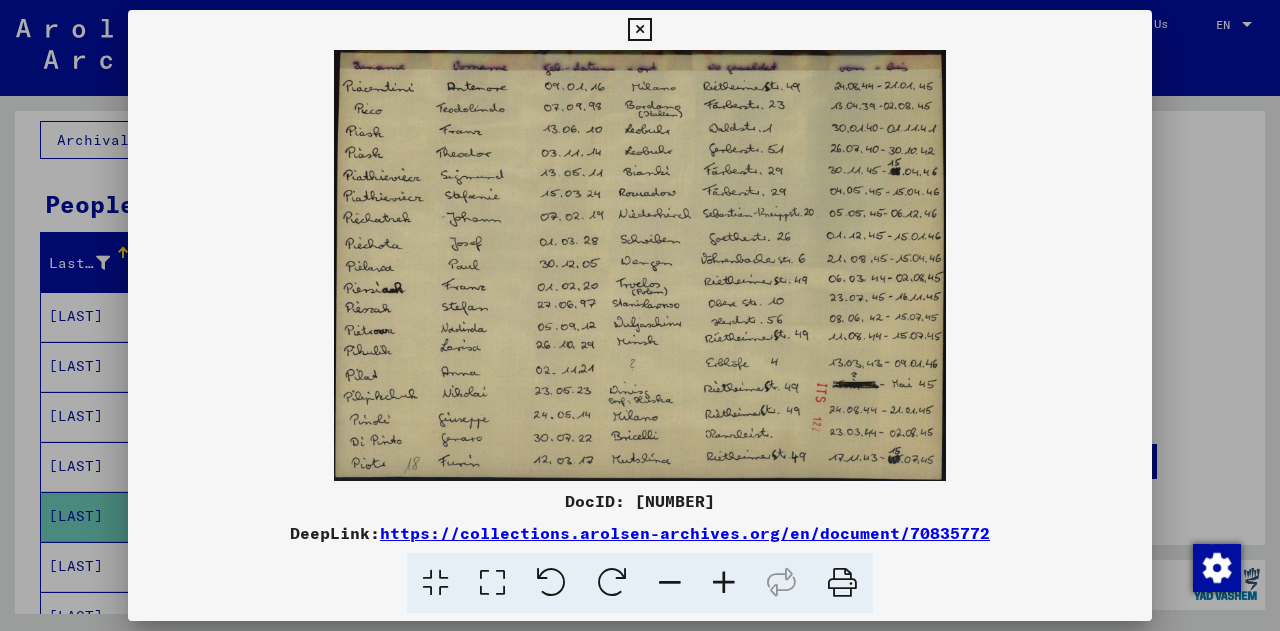 click at bounding box center (640, 265) 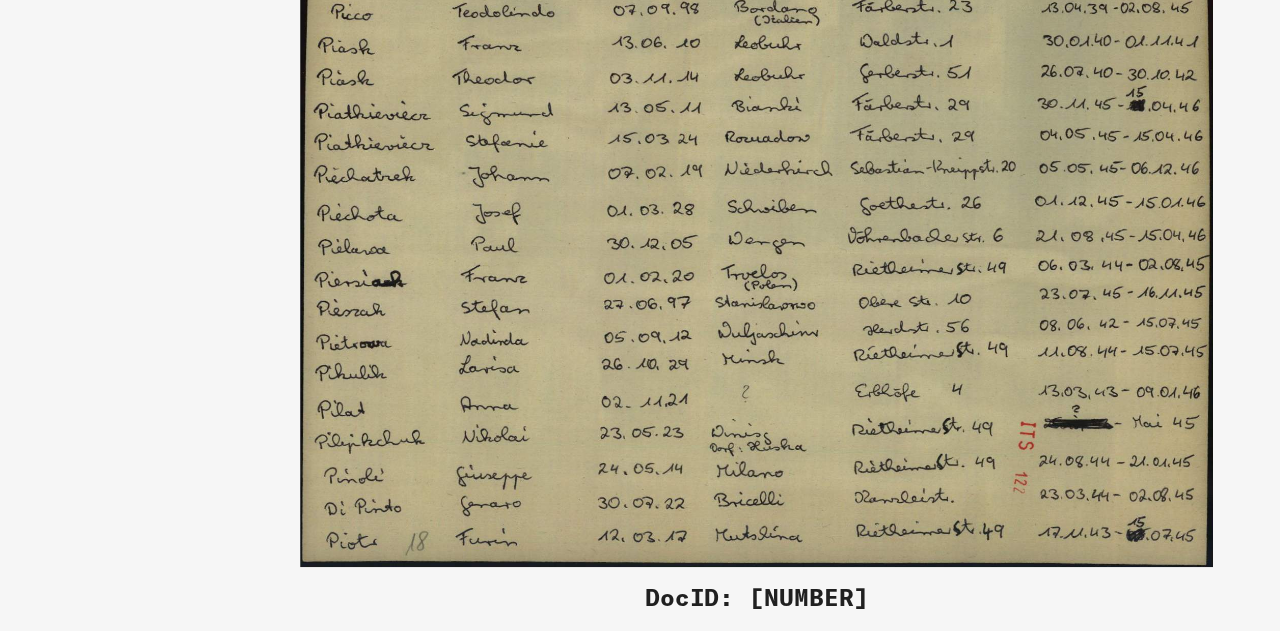 click at bounding box center (640, 265) 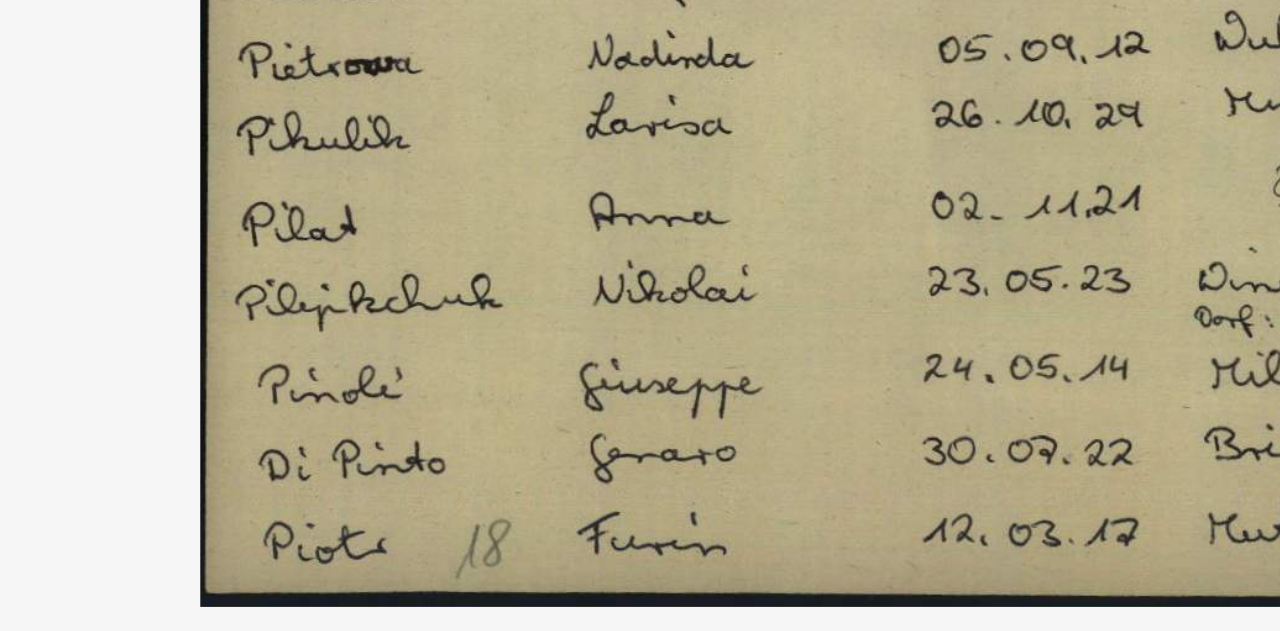 drag, startPoint x: 381, startPoint y: 462, endPoint x: 391, endPoint y: 424, distance: 39.293766 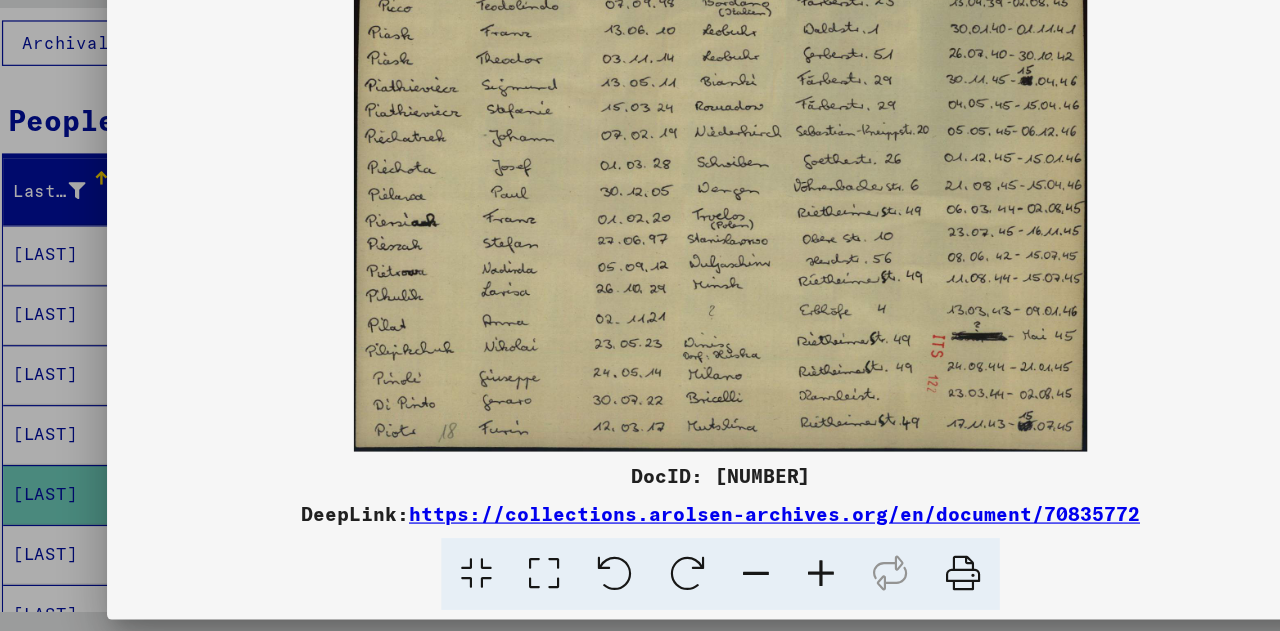 click at bounding box center (640, 315) 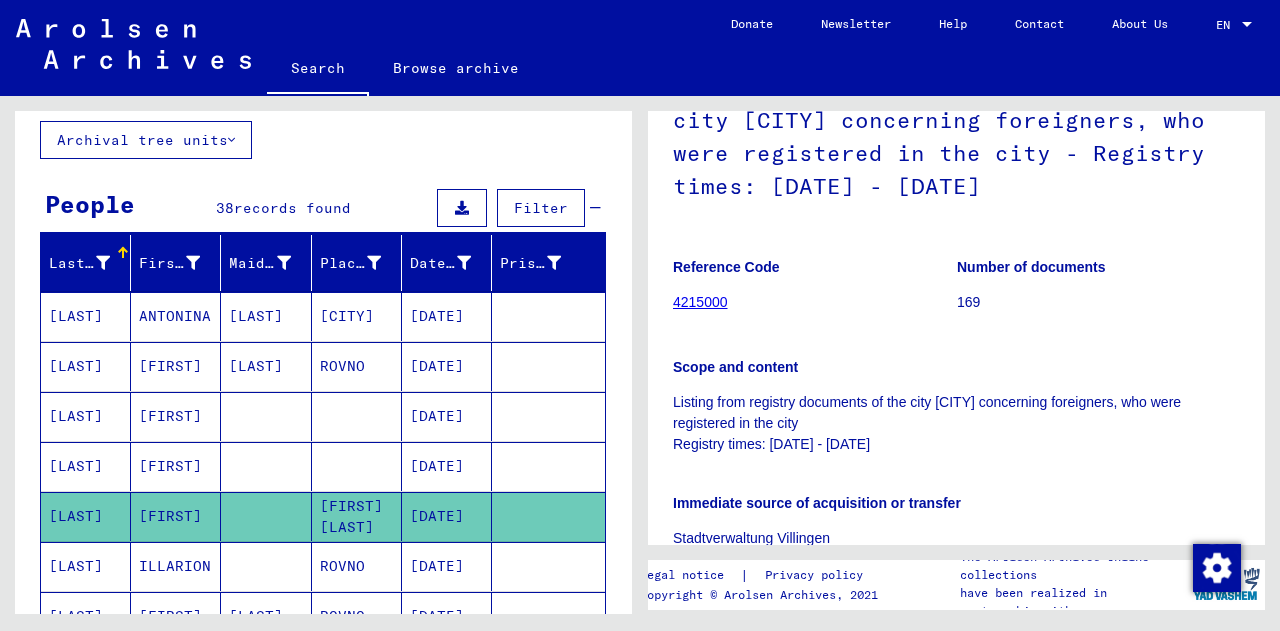 scroll, scrollTop: 0, scrollLeft: 0, axis: both 